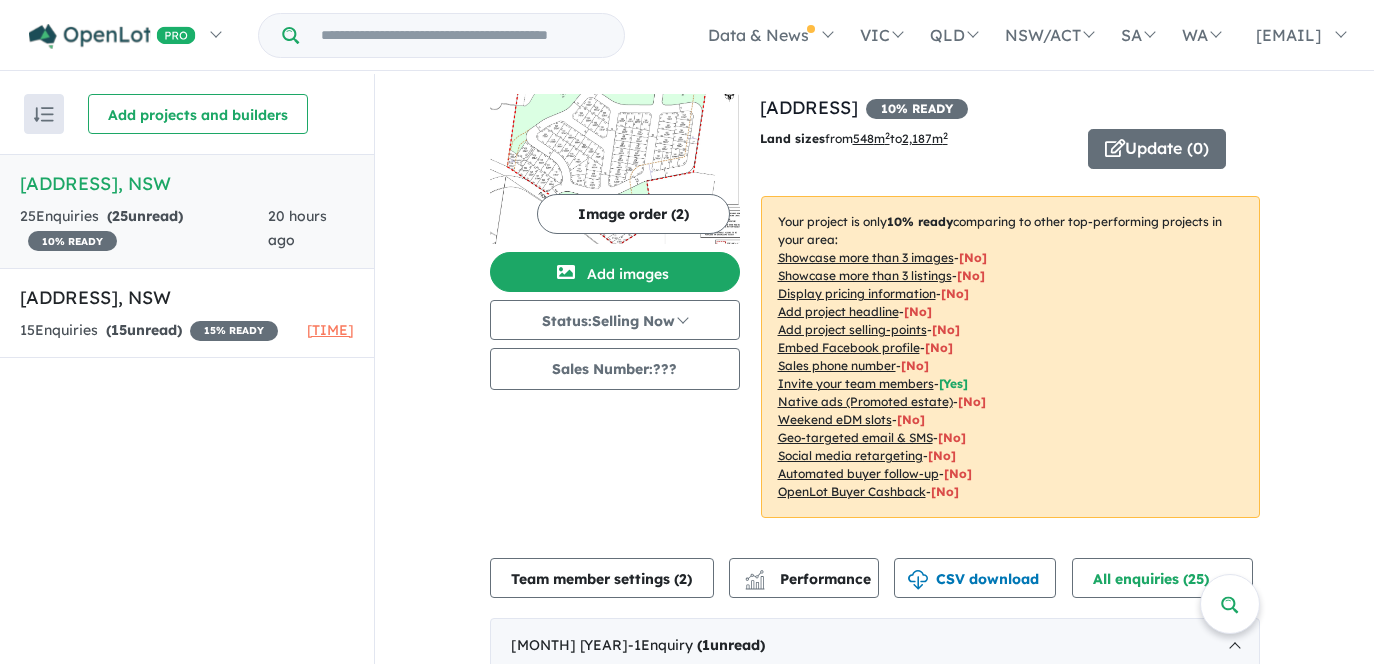 scroll, scrollTop: 0, scrollLeft: 0, axis: both 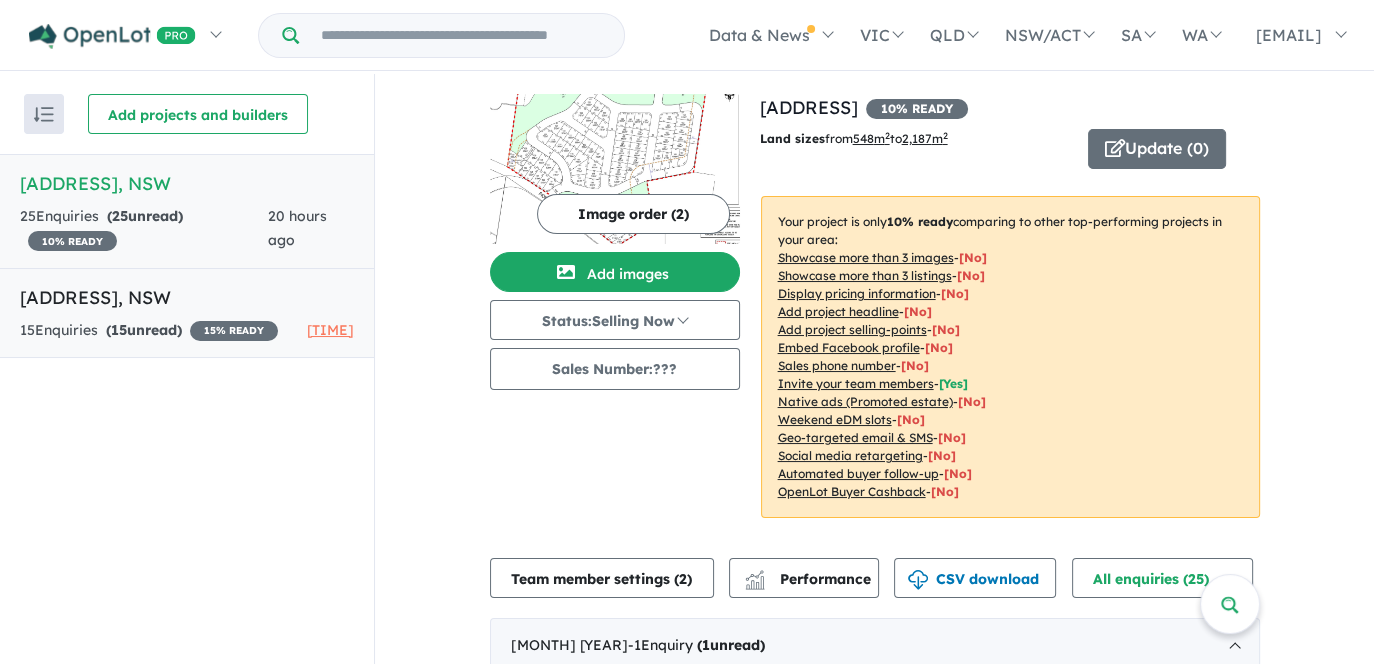 click on "( 15  unread)" at bounding box center [144, 330] 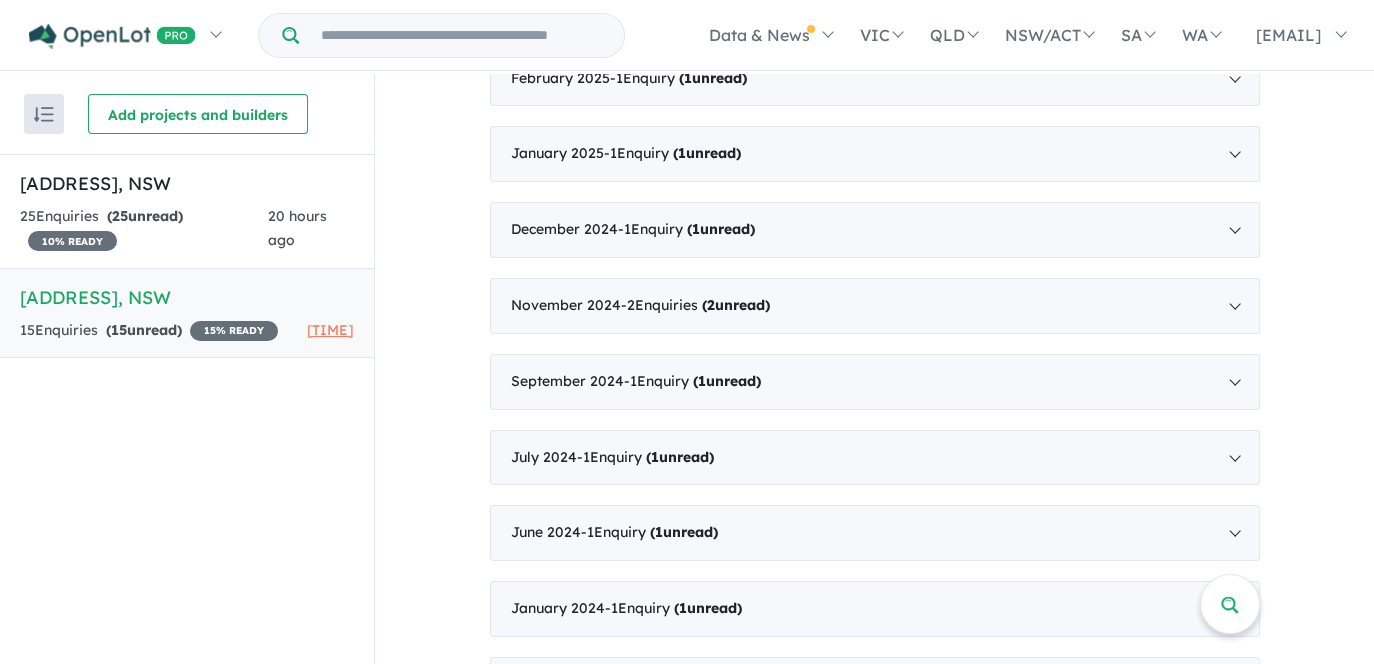scroll, scrollTop: 1325, scrollLeft: 0, axis: vertical 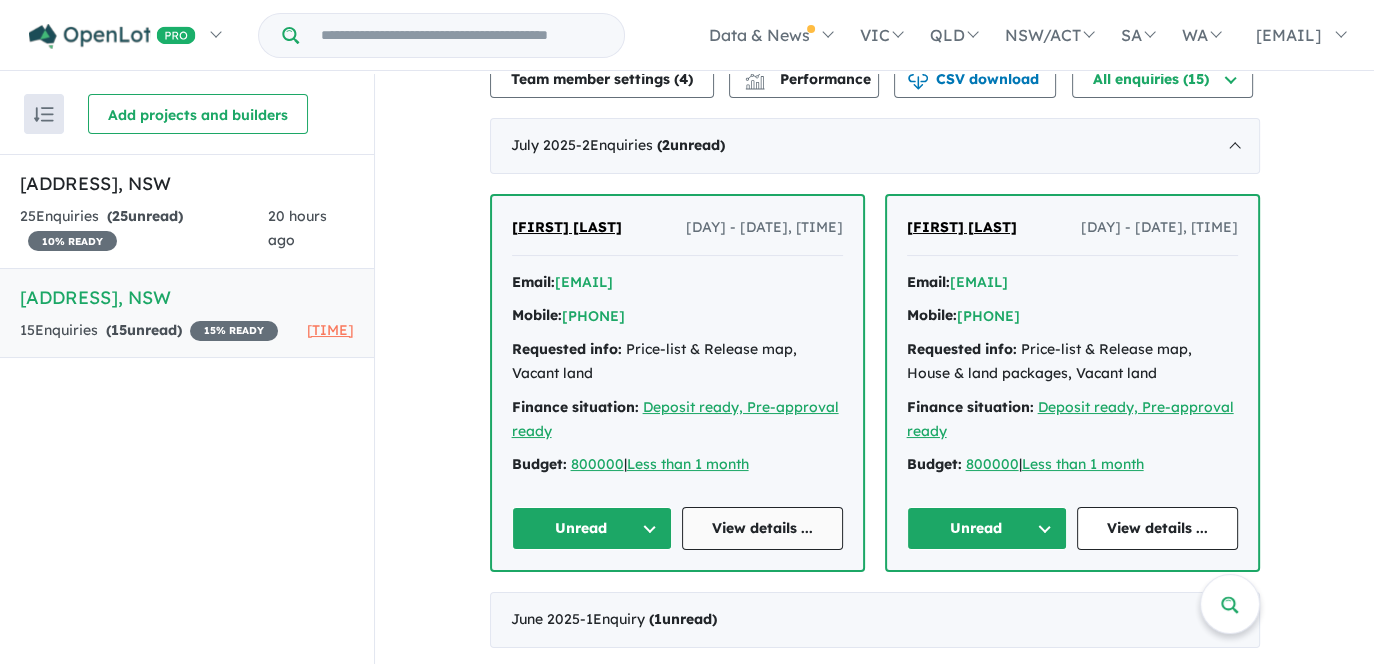 click on "View details ..." at bounding box center (762, 528) 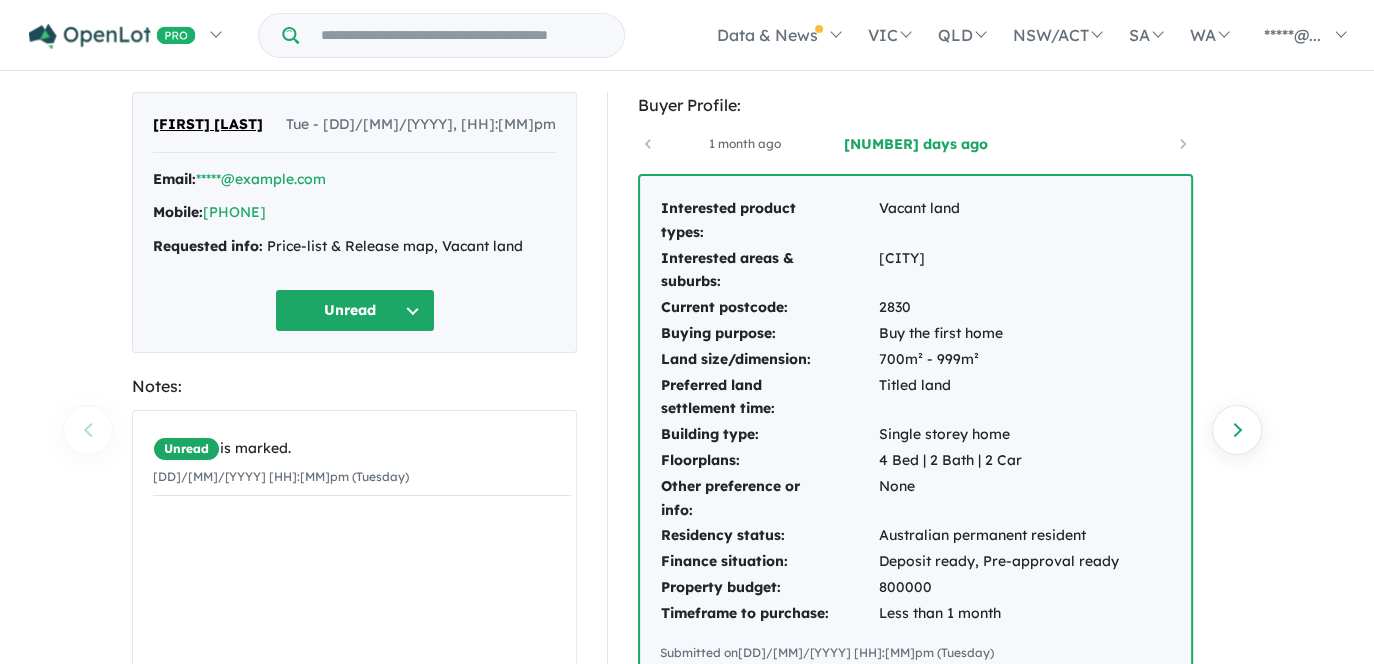 scroll, scrollTop: 0, scrollLeft: 0, axis: both 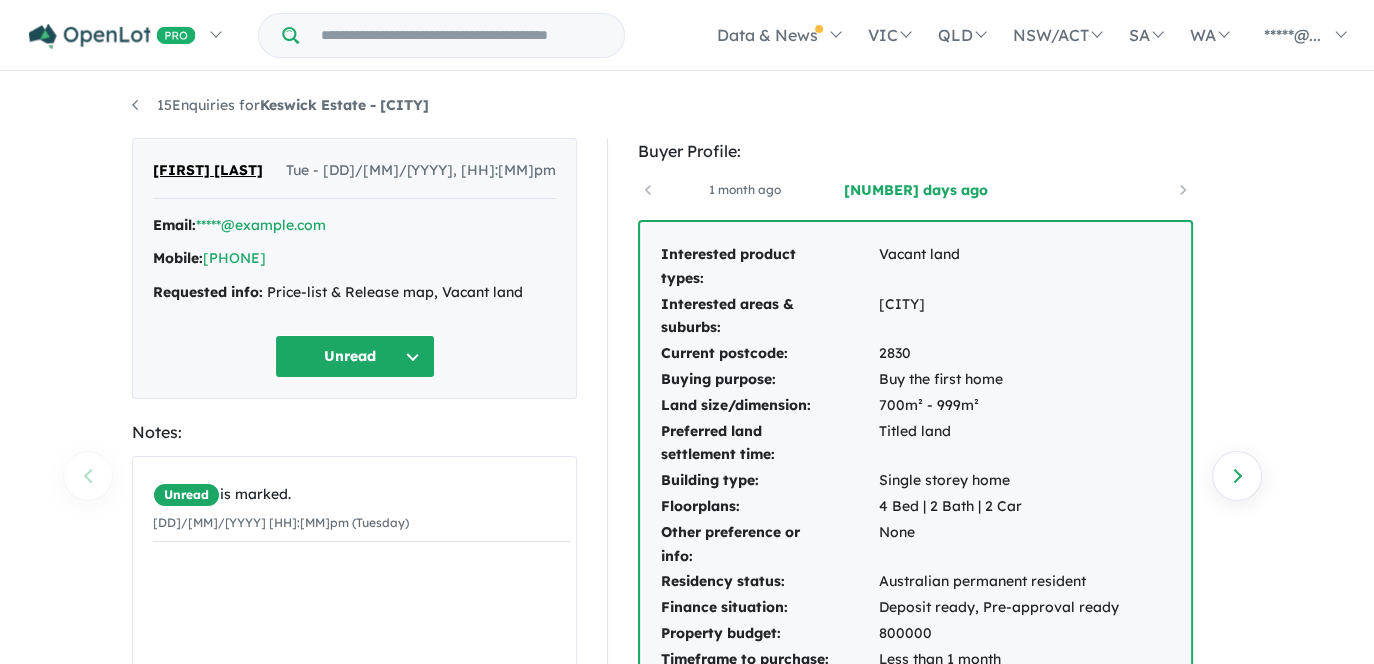 click on "Unread" at bounding box center [355, 356] 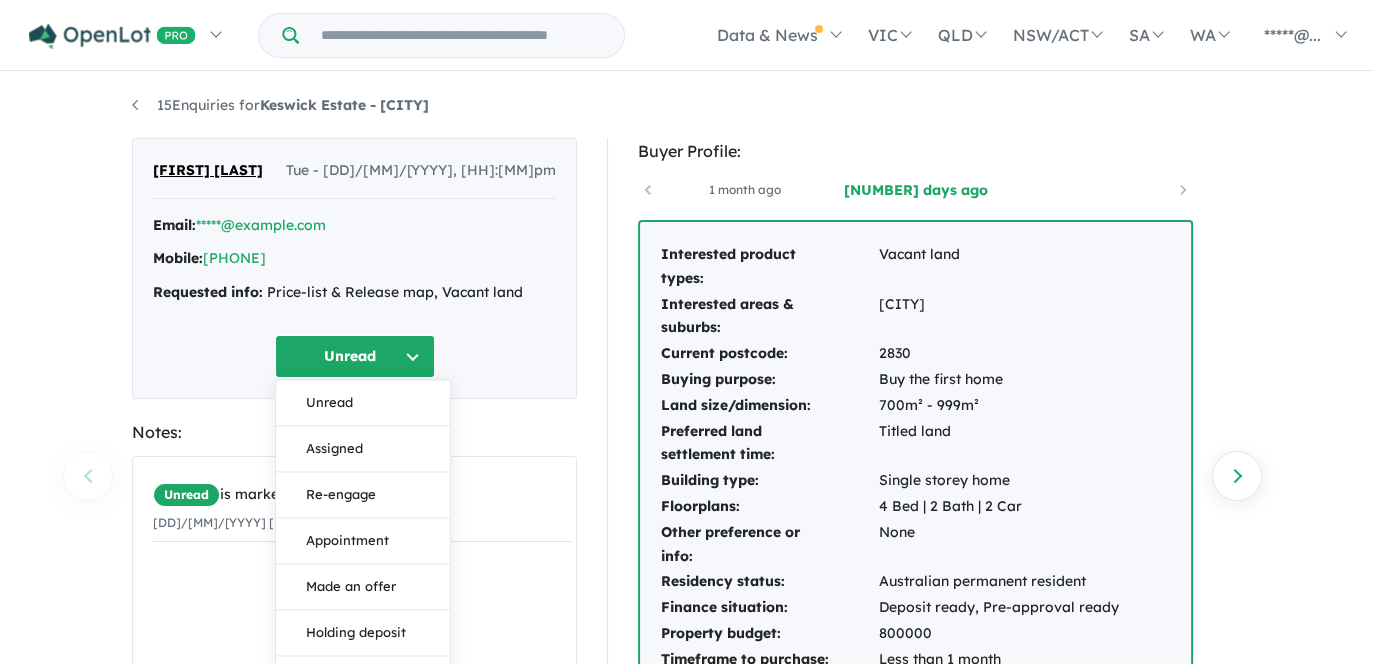 click on "Unread Unread Assigned Re-engage Appointment Made an offer Holding deposit Contract signed Full deposit Not suitable Bought elsewhere Builder / Agent Duplicate No response" at bounding box center (354, 356) 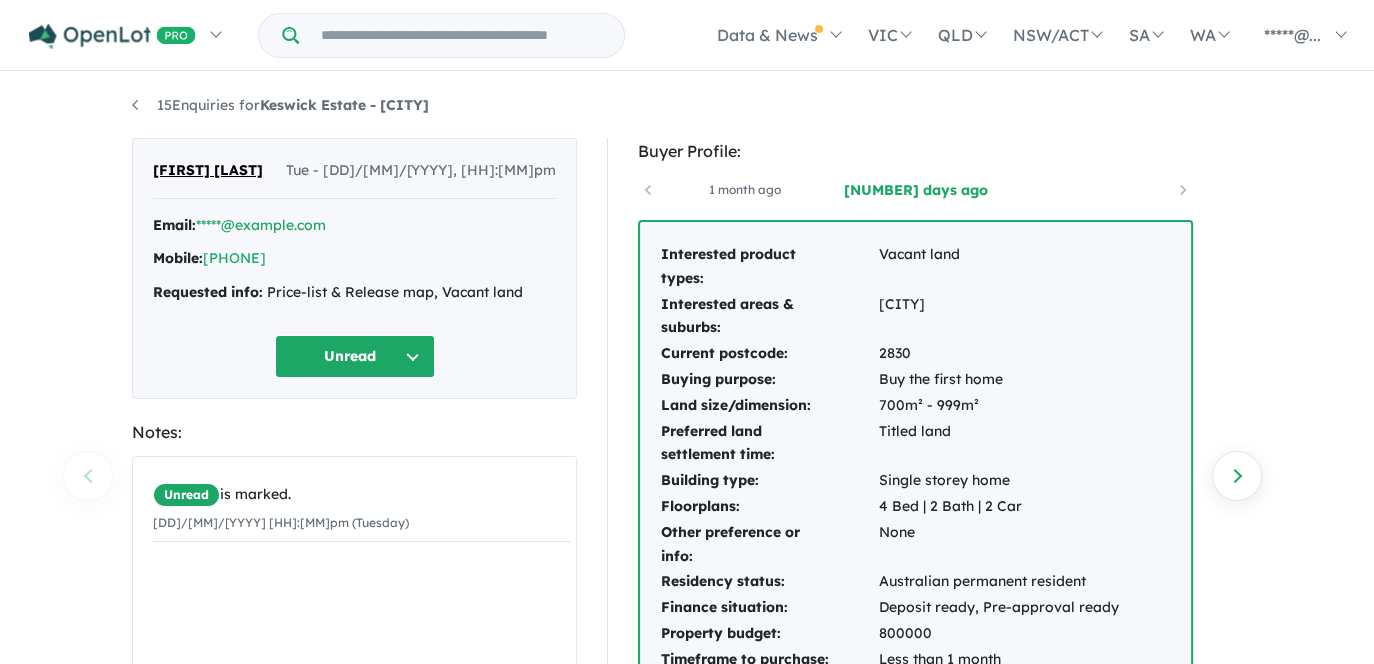 click on "Email:  *****@example.com Mobile:  [PHONE] Requested info:   Price-list & Release map, Vacant land" at bounding box center [354, 264] 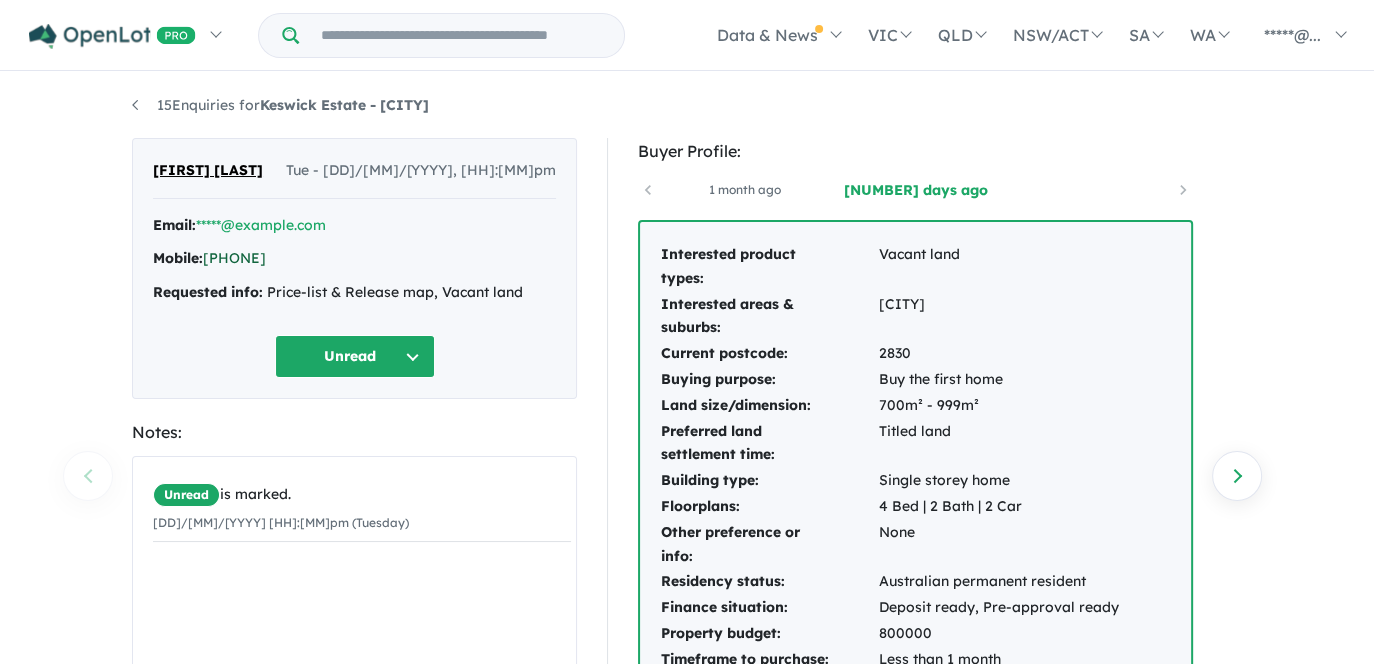 click on "[PHONE]" at bounding box center [234, 258] 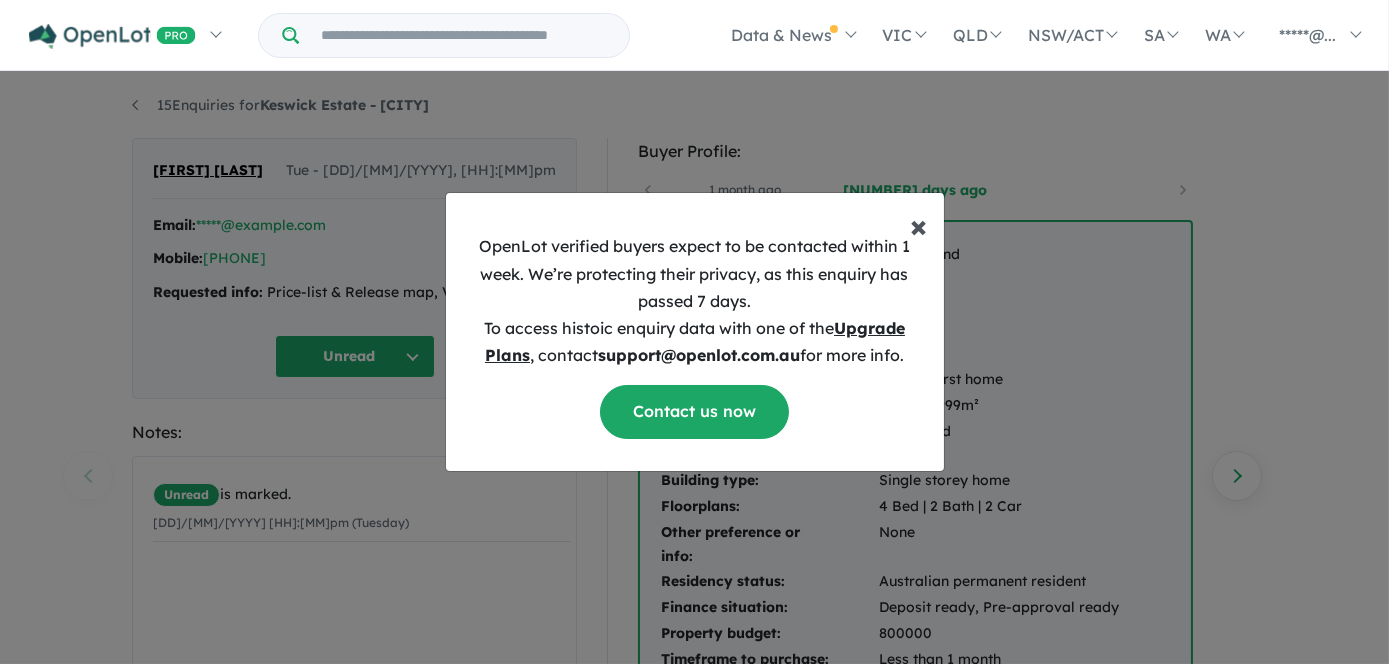 click on "×" at bounding box center [919, 225] 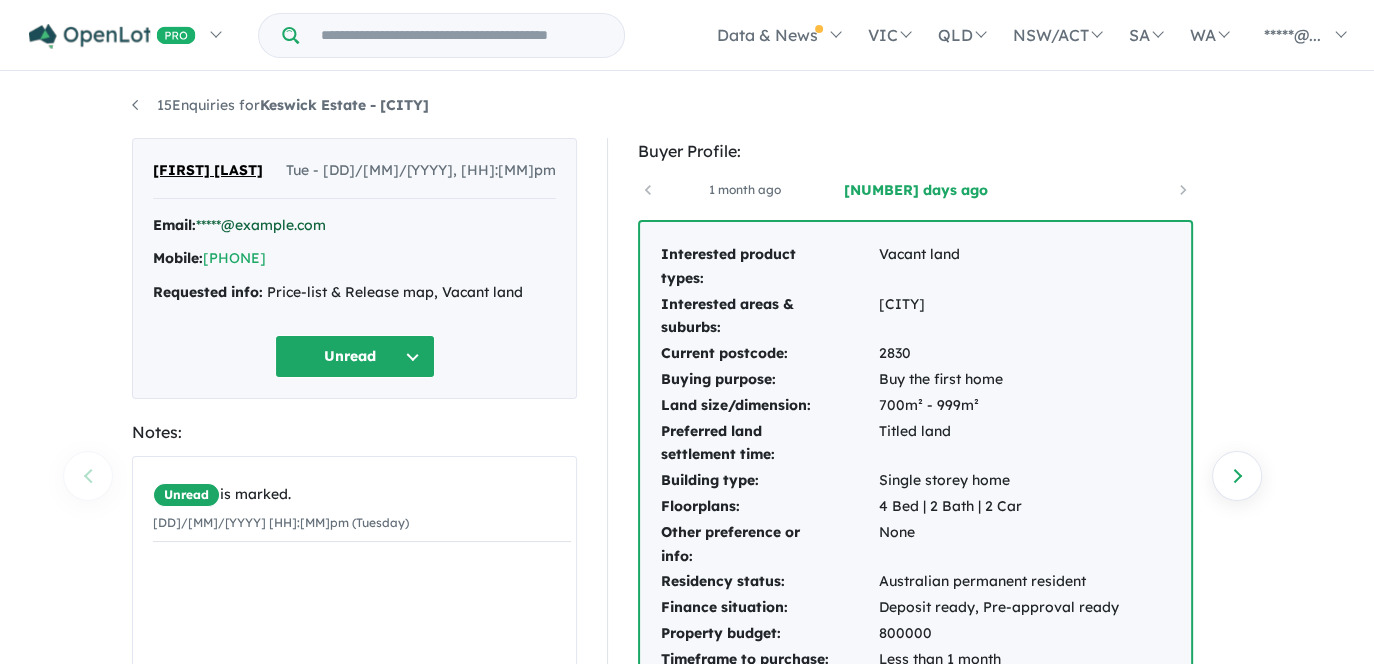 click on "*****@example.com" at bounding box center [261, 225] 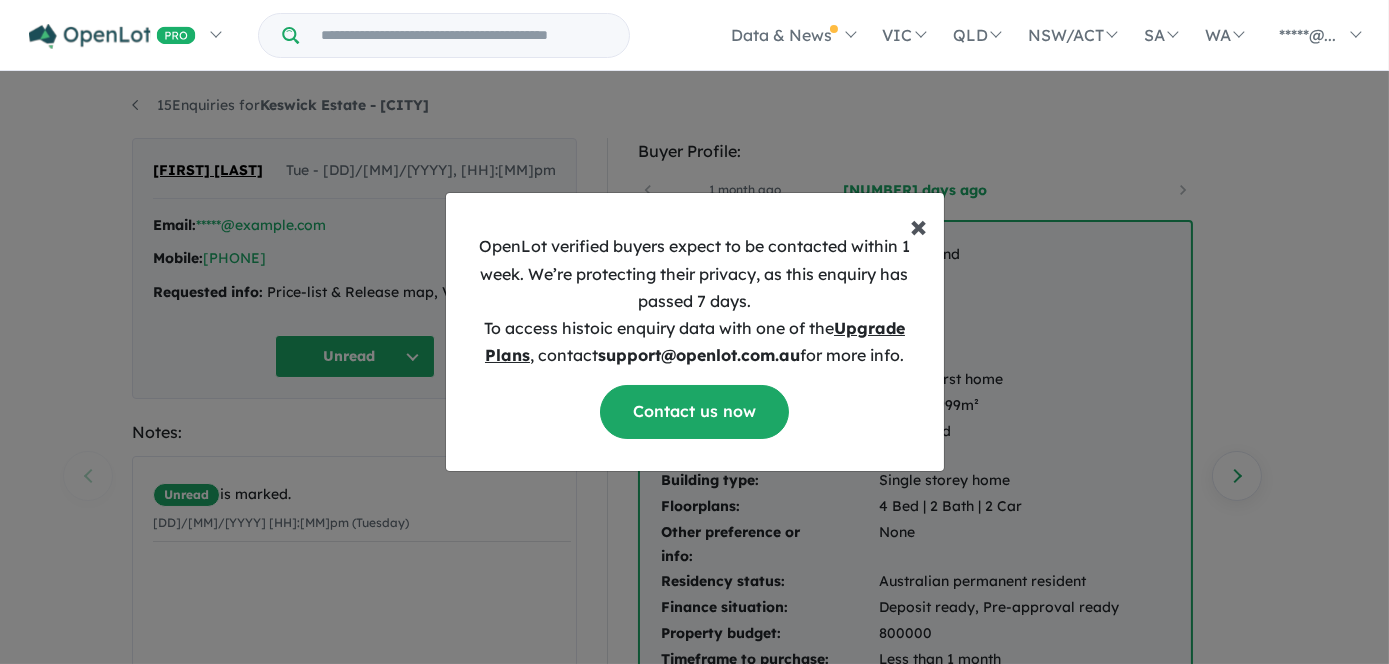 click on "×" at bounding box center (919, 225) 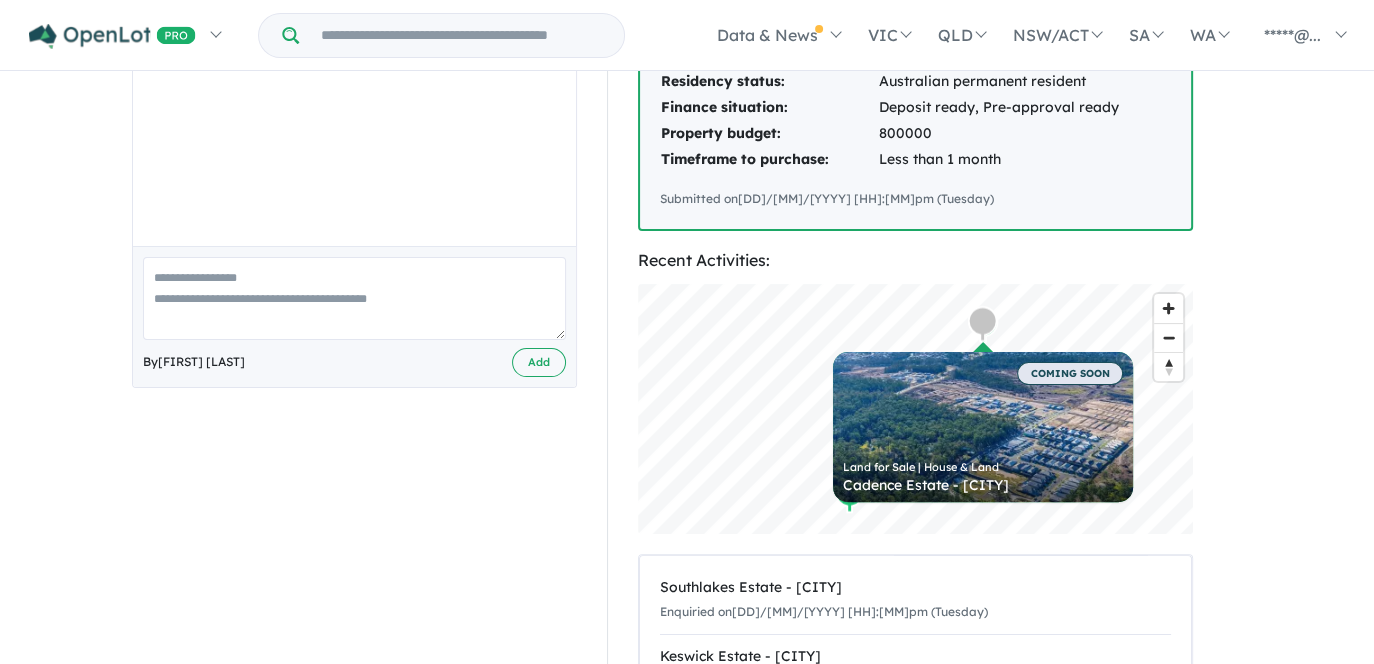 scroll, scrollTop: 0, scrollLeft: 0, axis: both 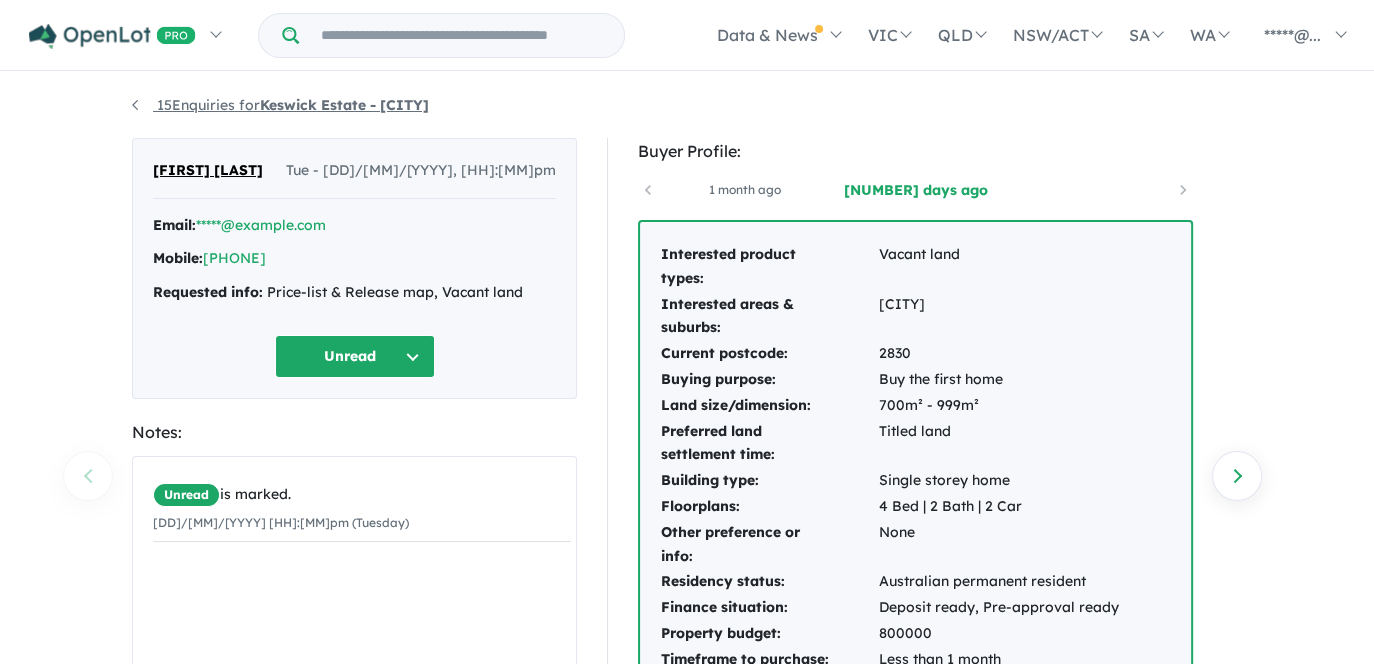 click on "15 Enquiries for Keswick Estate - [CITY]" at bounding box center [280, 105] 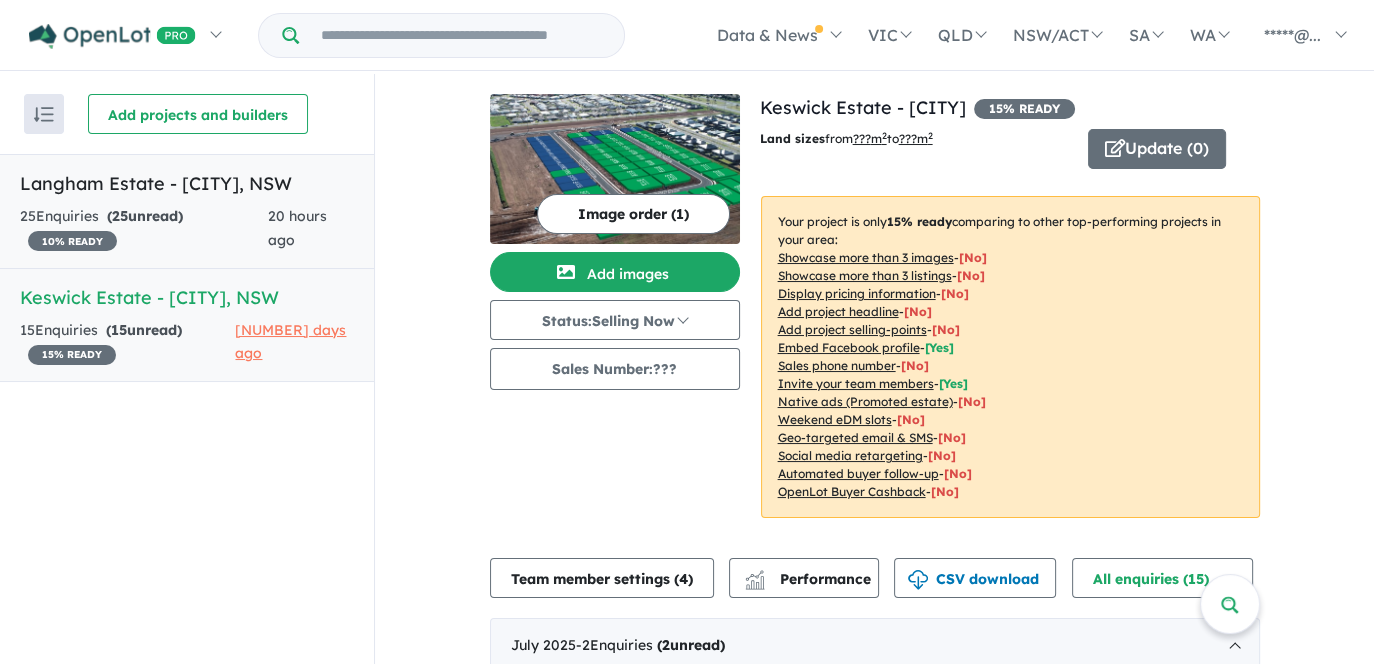 click on "25" at bounding box center [120, 216] 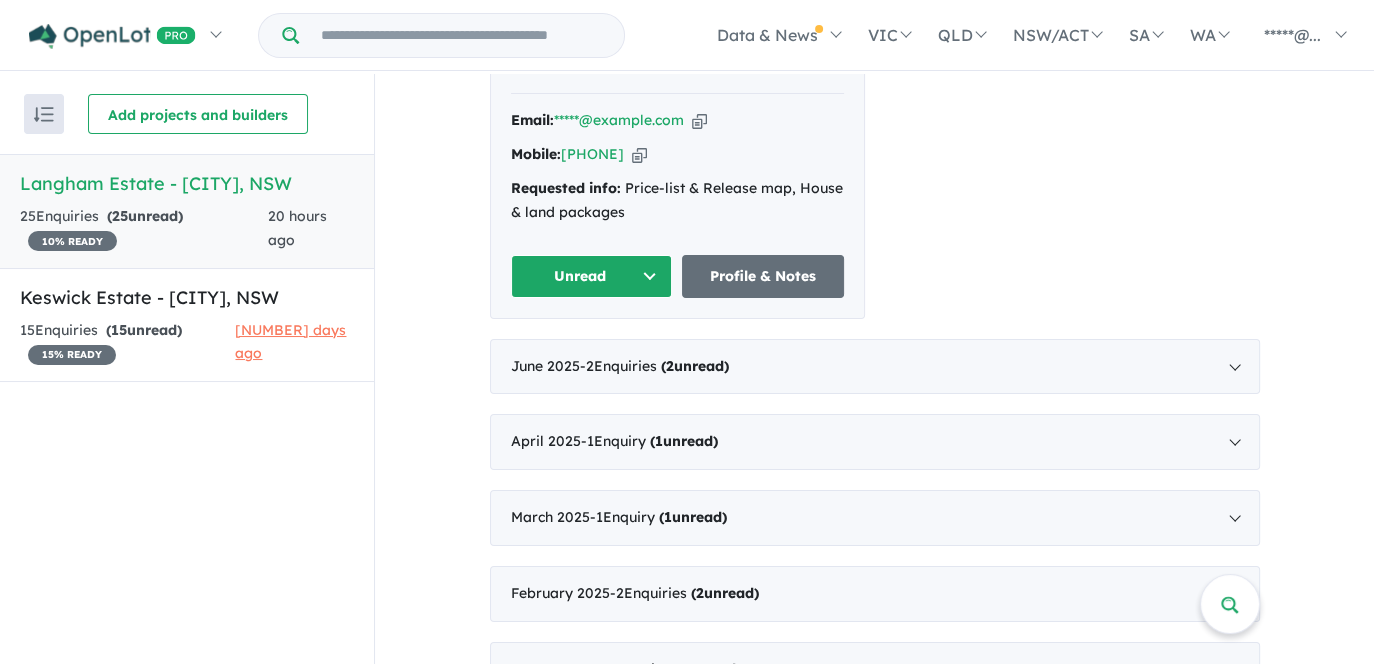 scroll, scrollTop: 800, scrollLeft: 0, axis: vertical 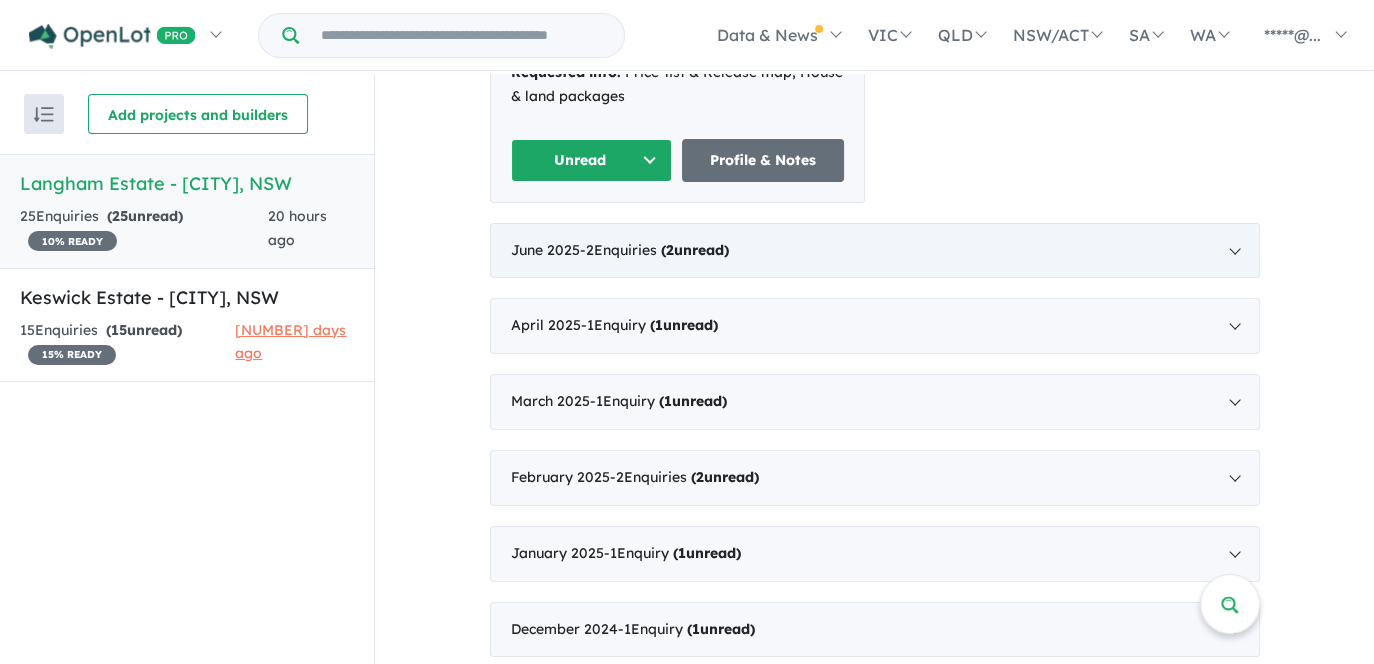 click on "[MONTH] [YYYY] - [NUMBER] Enquir ies   ([NUMBER] unread)" at bounding box center [875, 251] 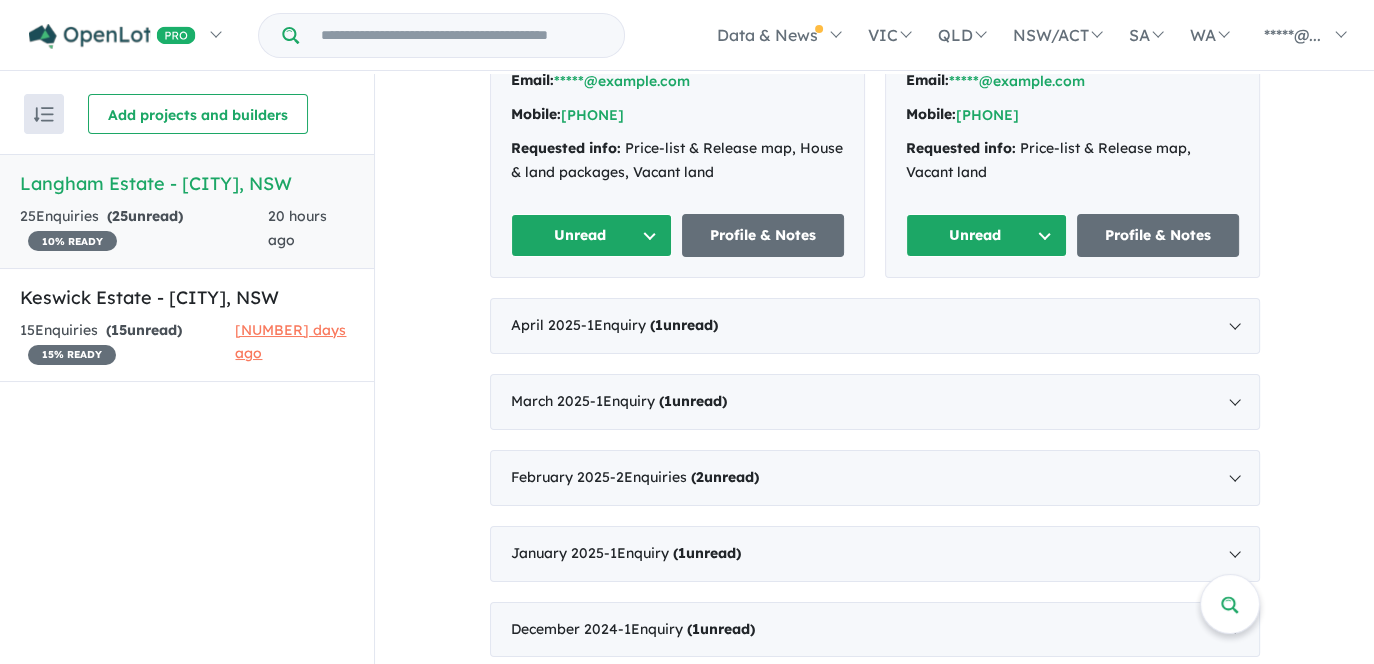 scroll, scrollTop: 986, scrollLeft: 0, axis: vertical 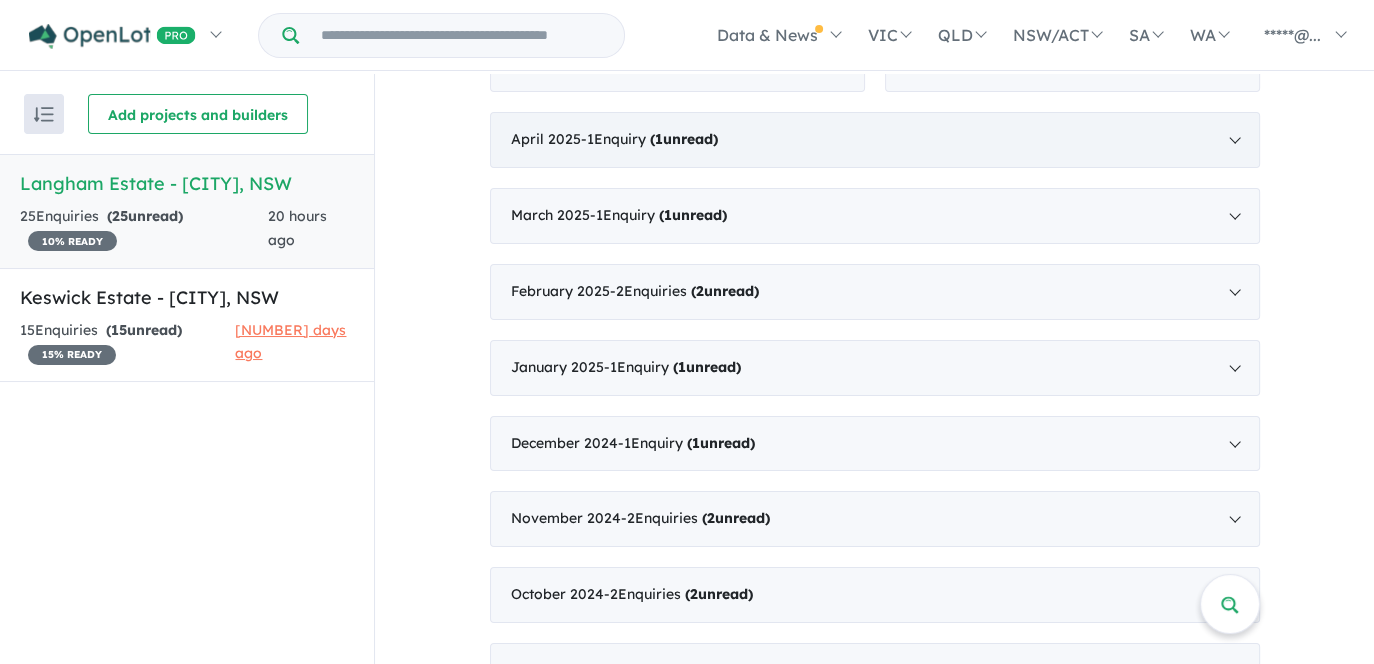 click on "[MONTH] [YYYY] - [NUMBER] Enquir y   ([NUMBER] unread)" at bounding box center [875, 140] 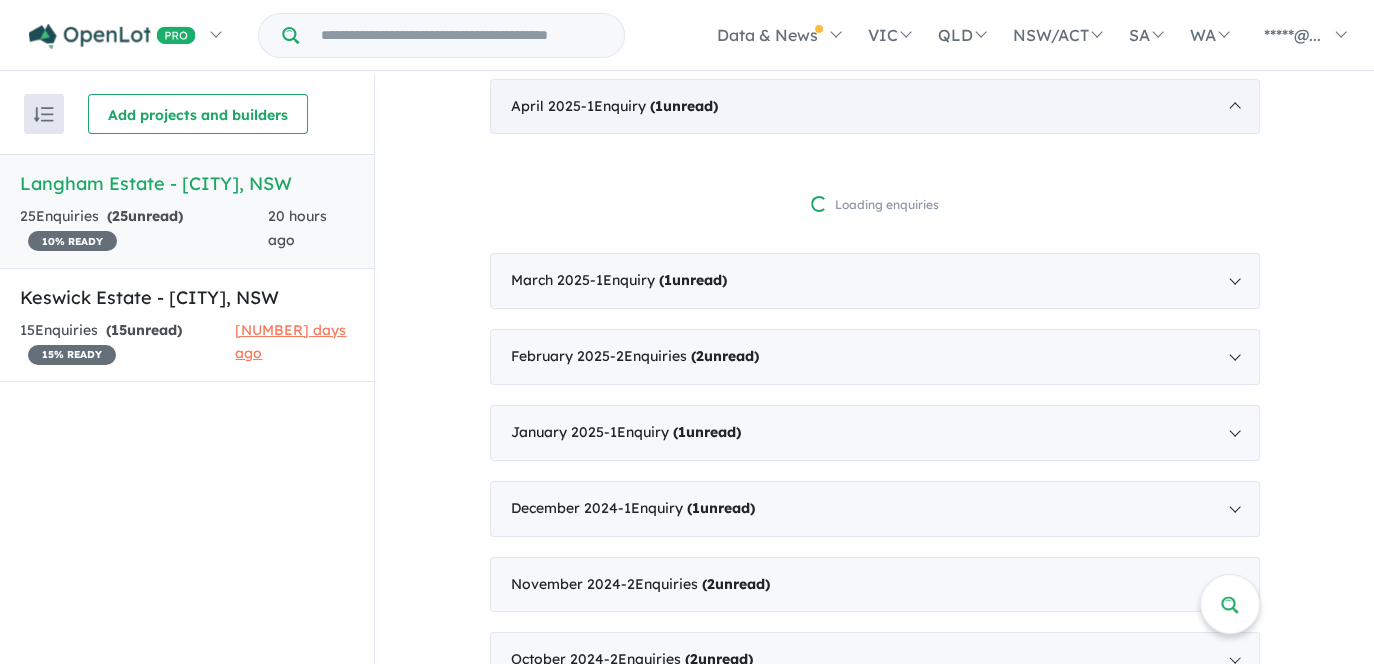 scroll, scrollTop: 680, scrollLeft: 0, axis: vertical 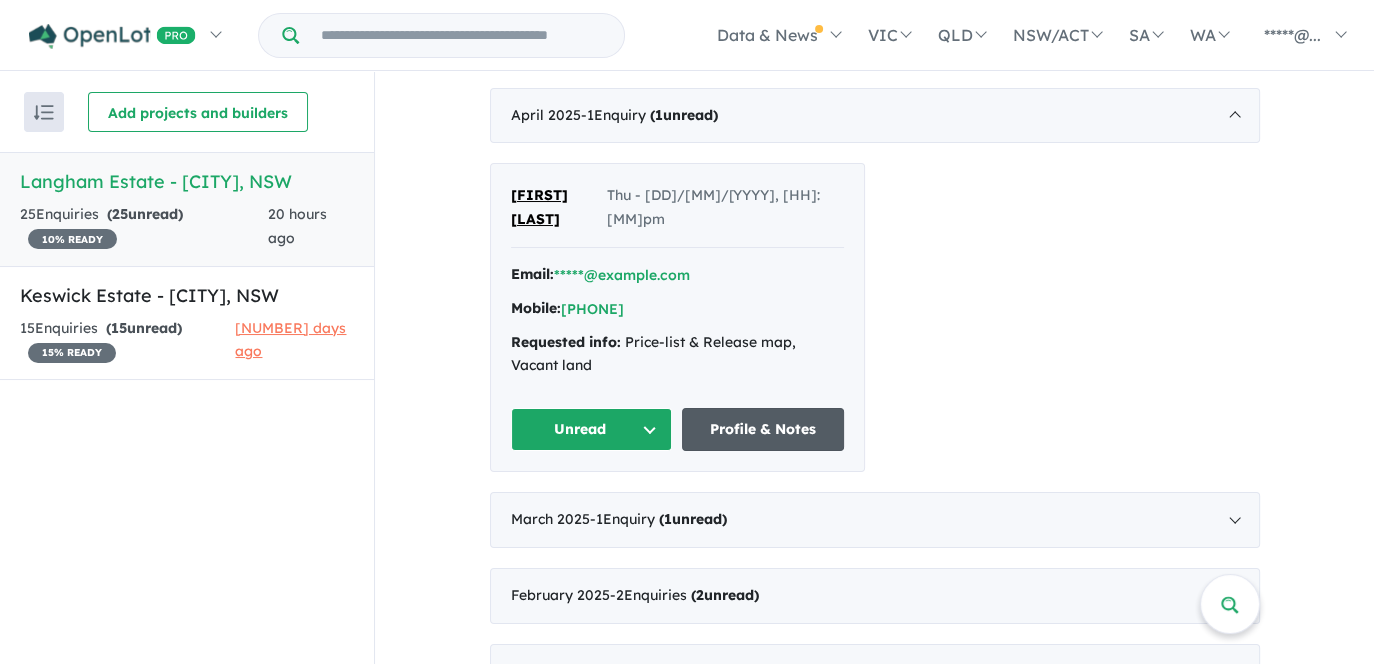 click on "Profile & Notes" at bounding box center [763, 429] 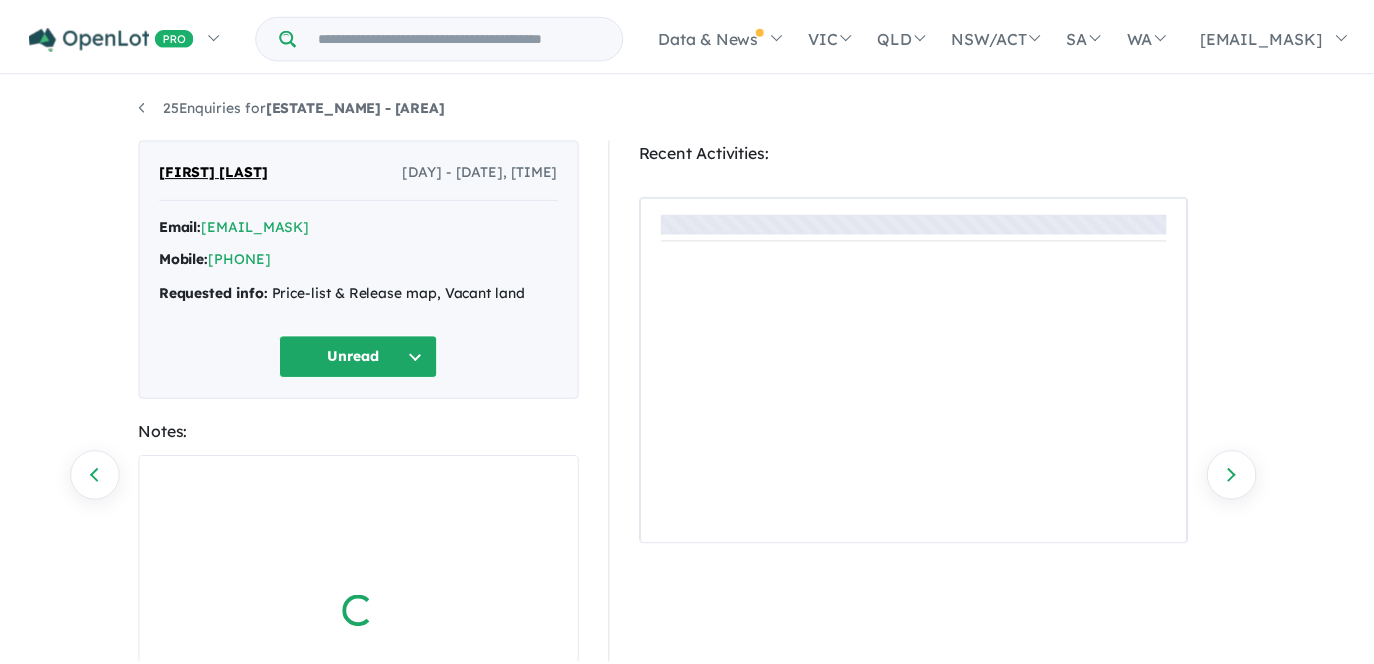 scroll, scrollTop: 0, scrollLeft: 0, axis: both 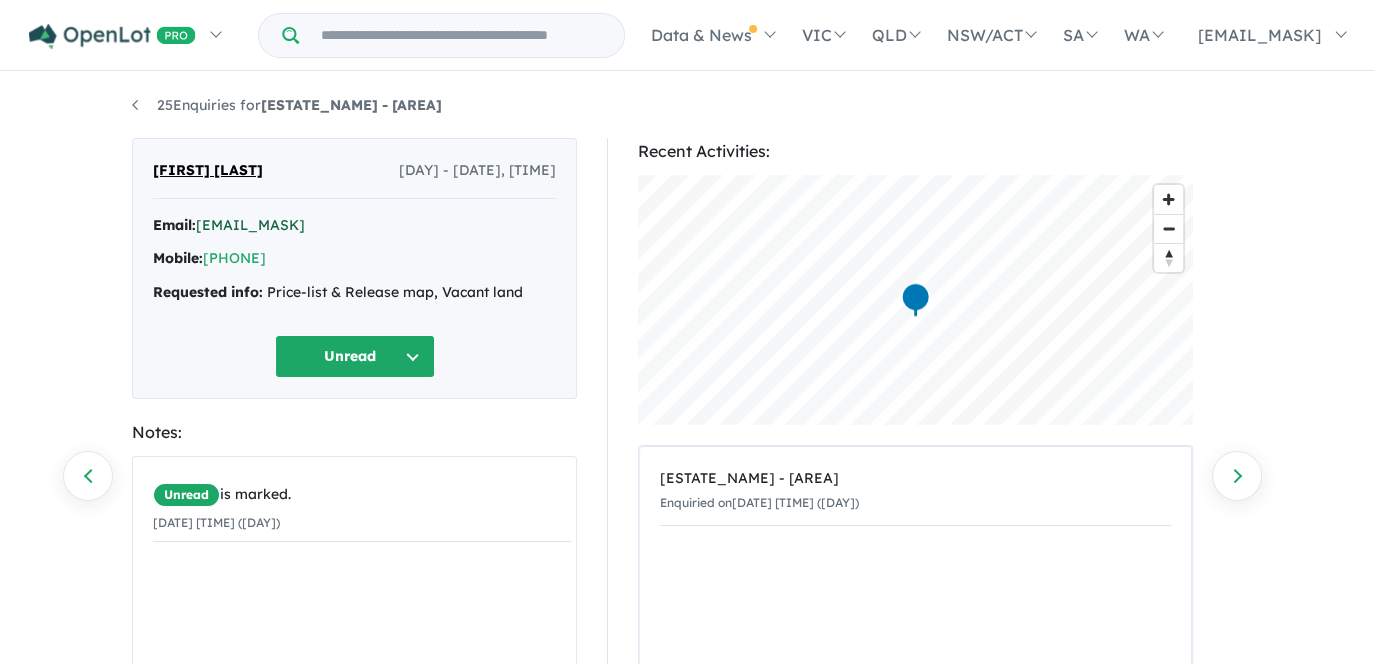 click on "*****@example.com" at bounding box center (250, 225) 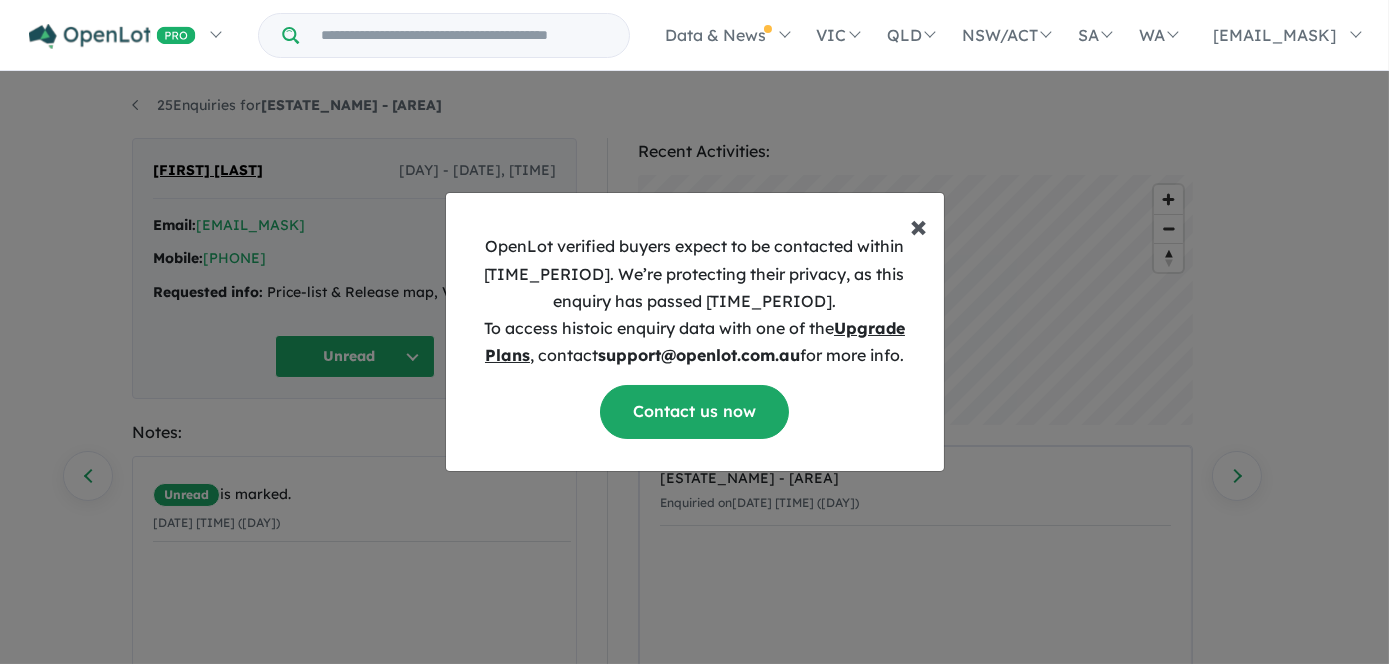 click on "×" at bounding box center [919, 225] 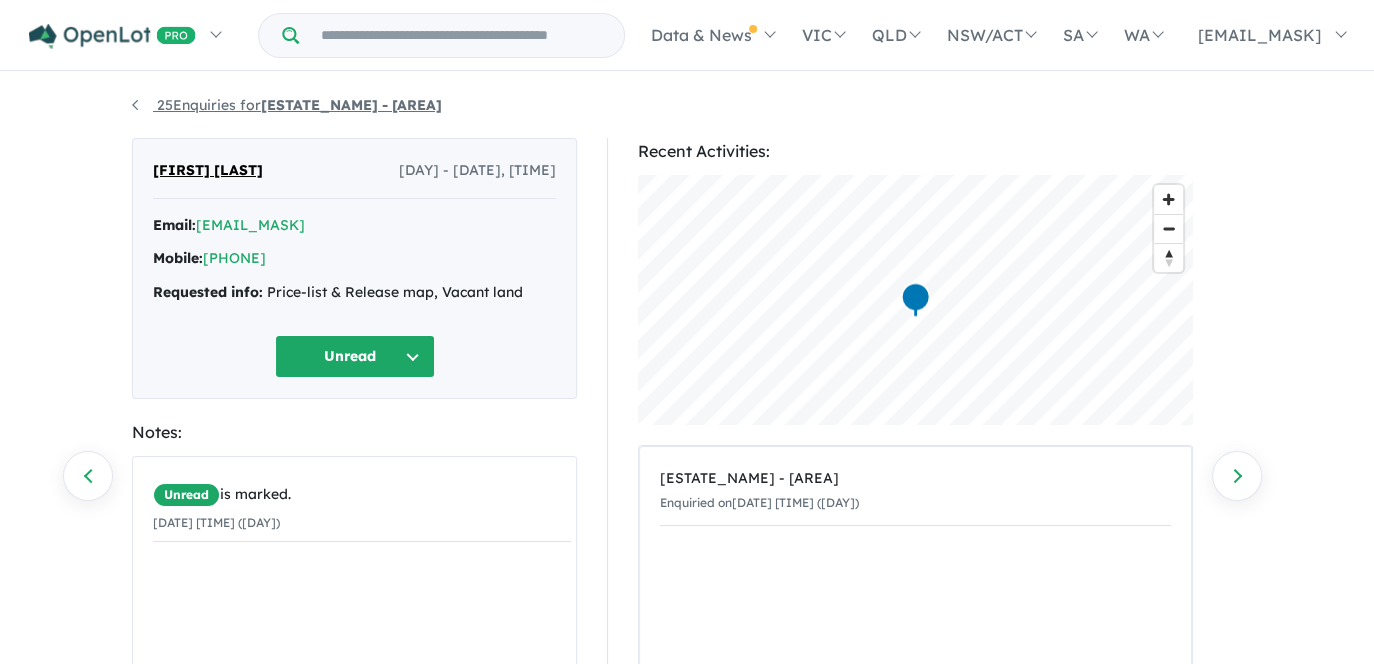 click on "25  Enquiries for  Langham Estate - Hunterview" at bounding box center (287, 105) 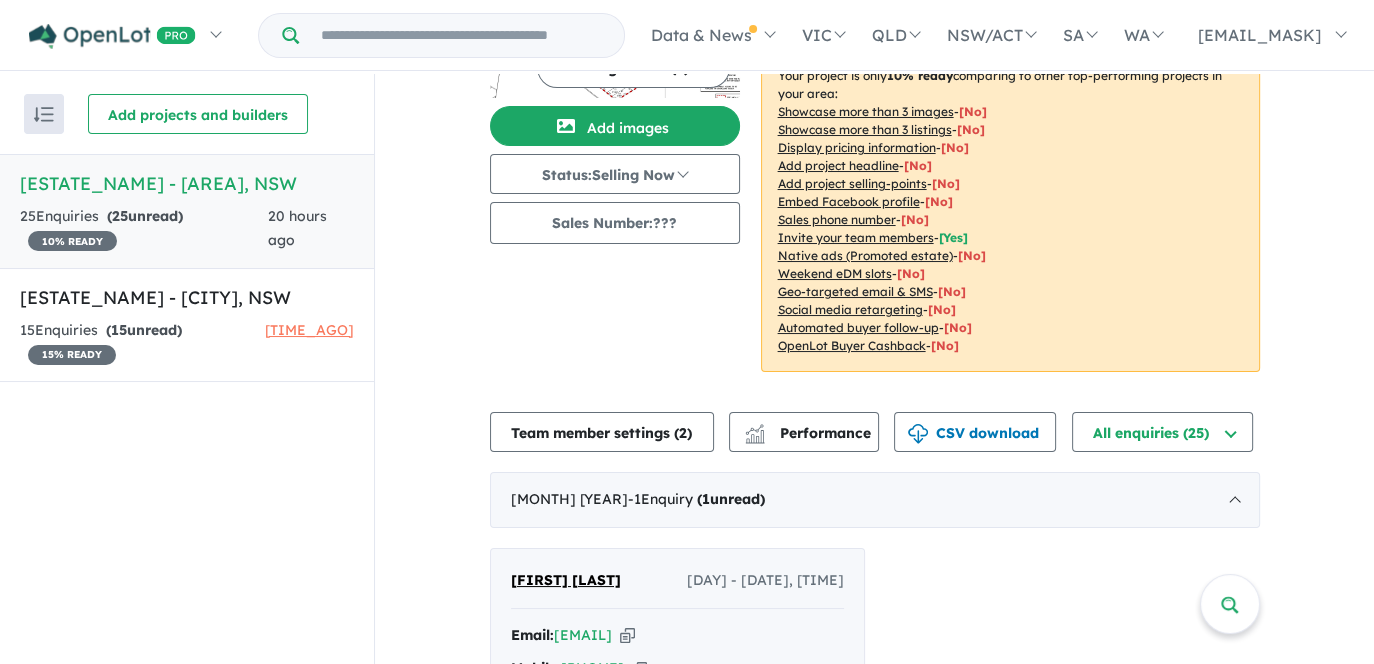 scroll, scrollTop: 300, scrollLeft: 0, axis: vertical 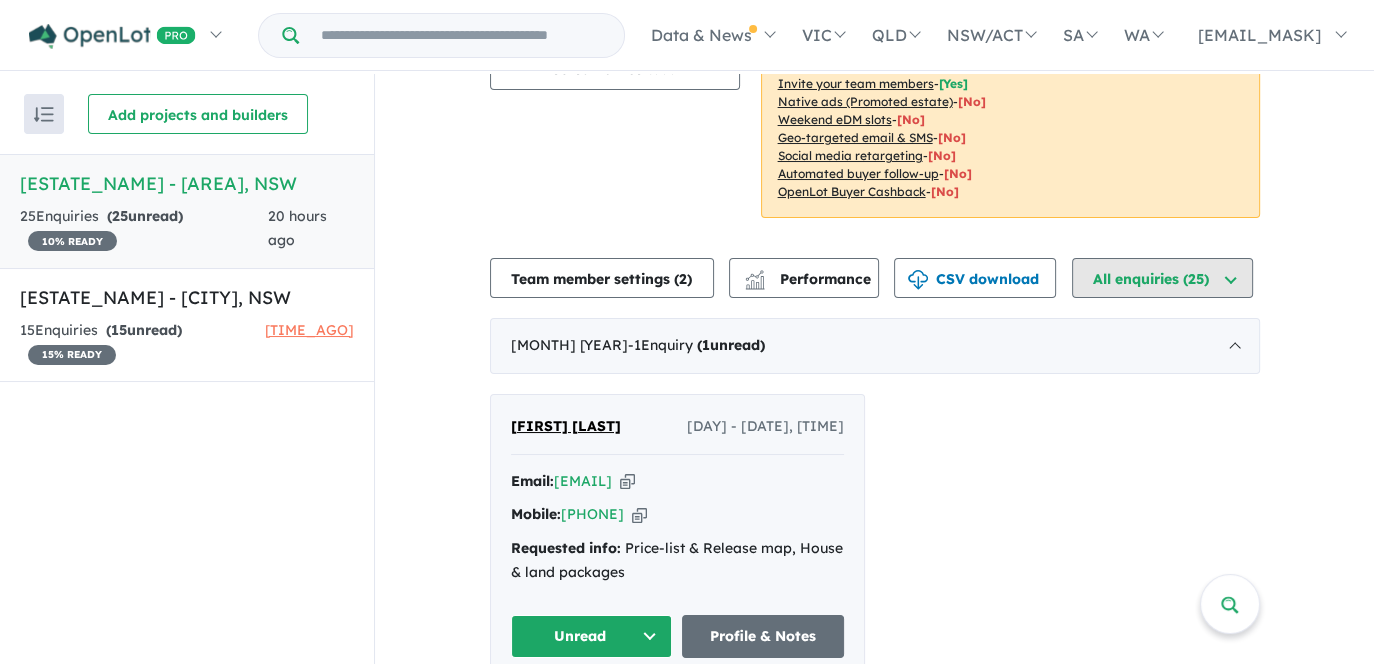 click on "All enquiries ( 25 )" at bounding box center [1162, 278] 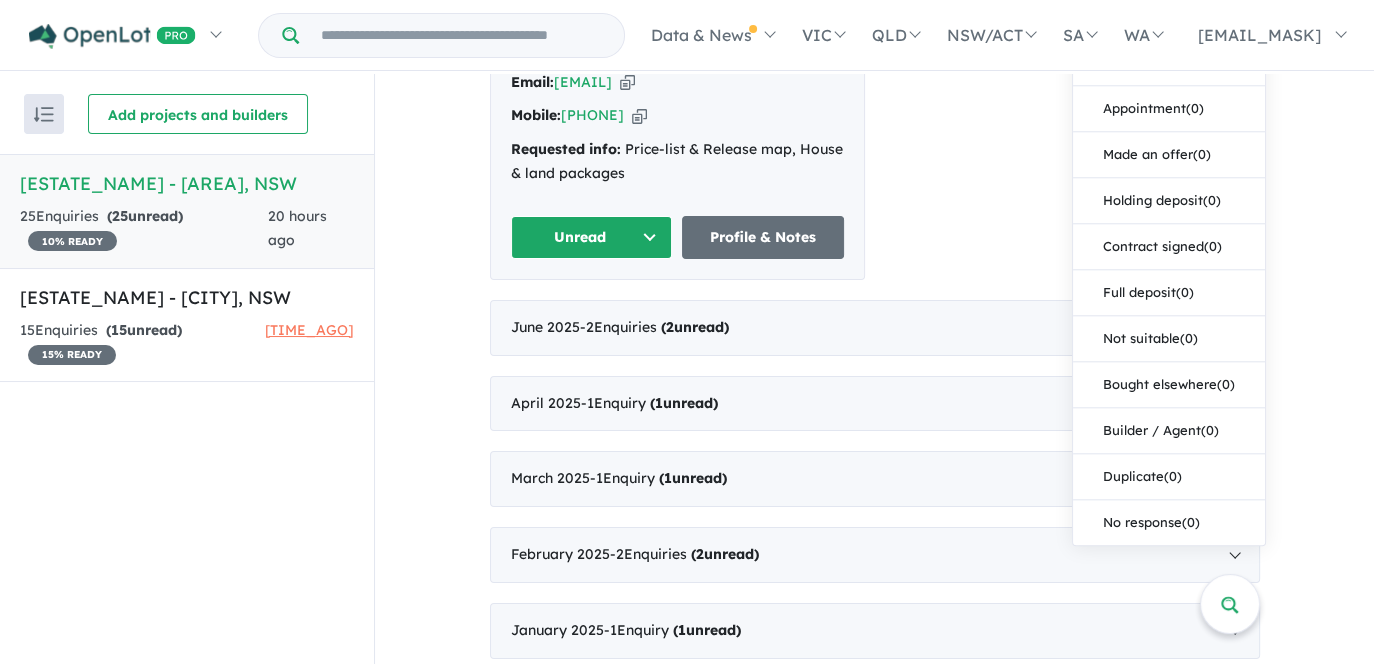 scroll, scrollTop: 700, scrollLeft: 0, axis: vertical 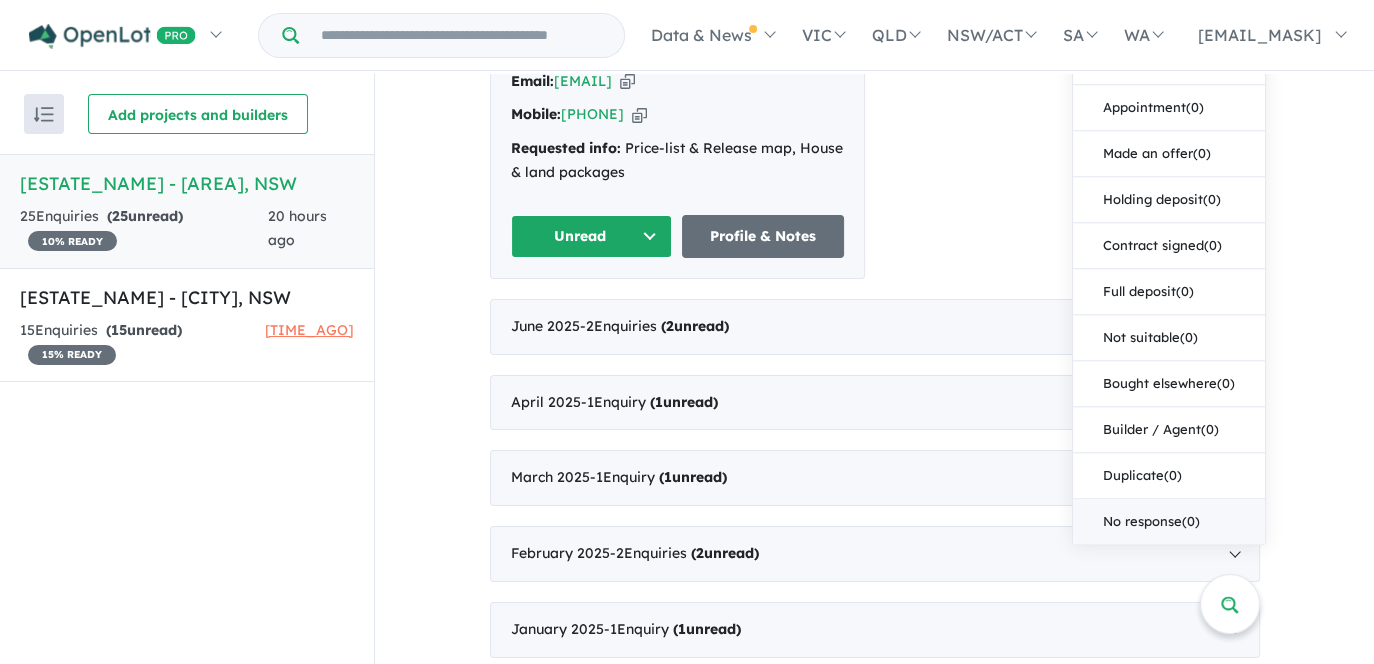 click on "No response  ( 0 )" at bounding box center [1169, 521] 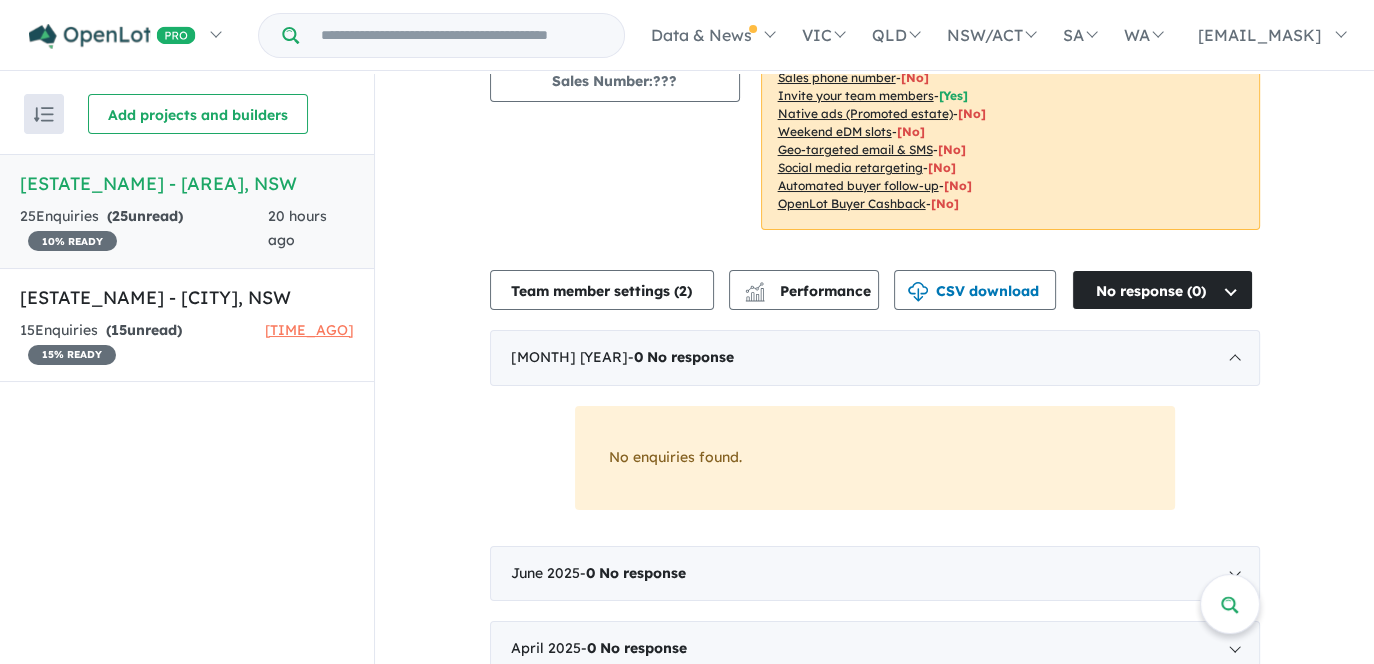 scroll, scrollTop: 400, scrollLeft: 0, axis: vertical 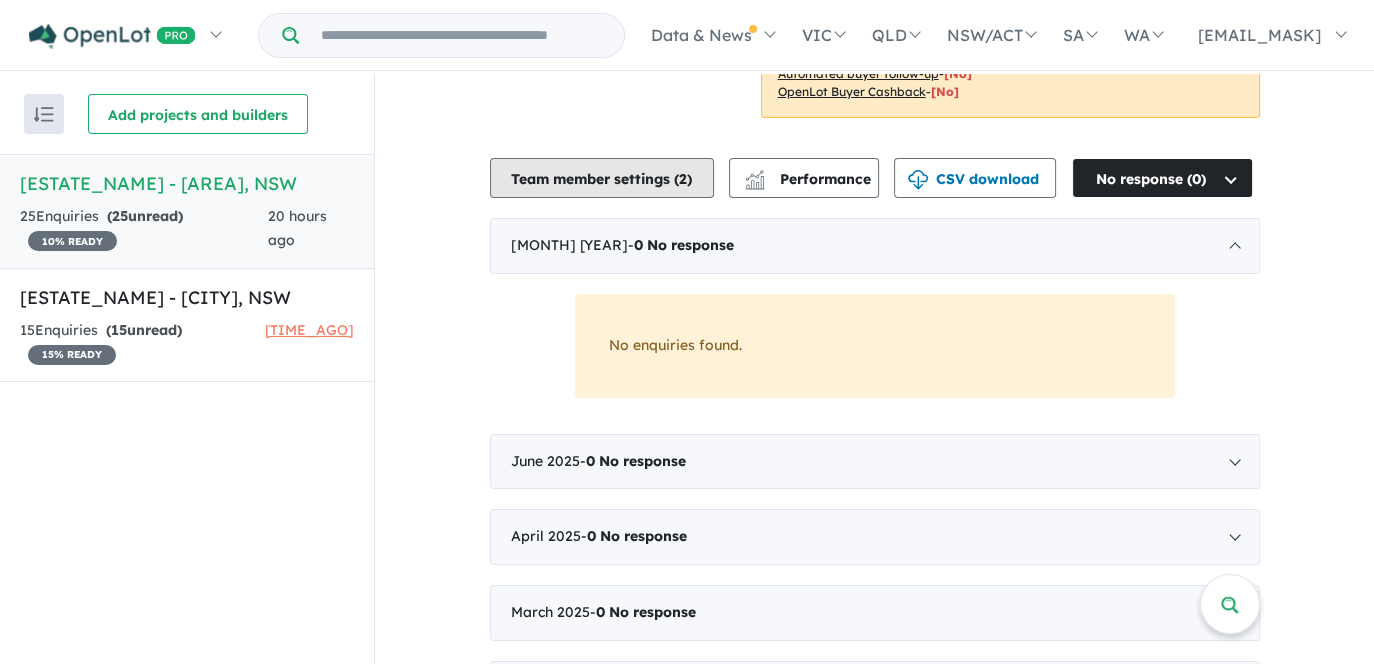 click on "Team member settings ( 2 )" at bounding box center (602, 178) 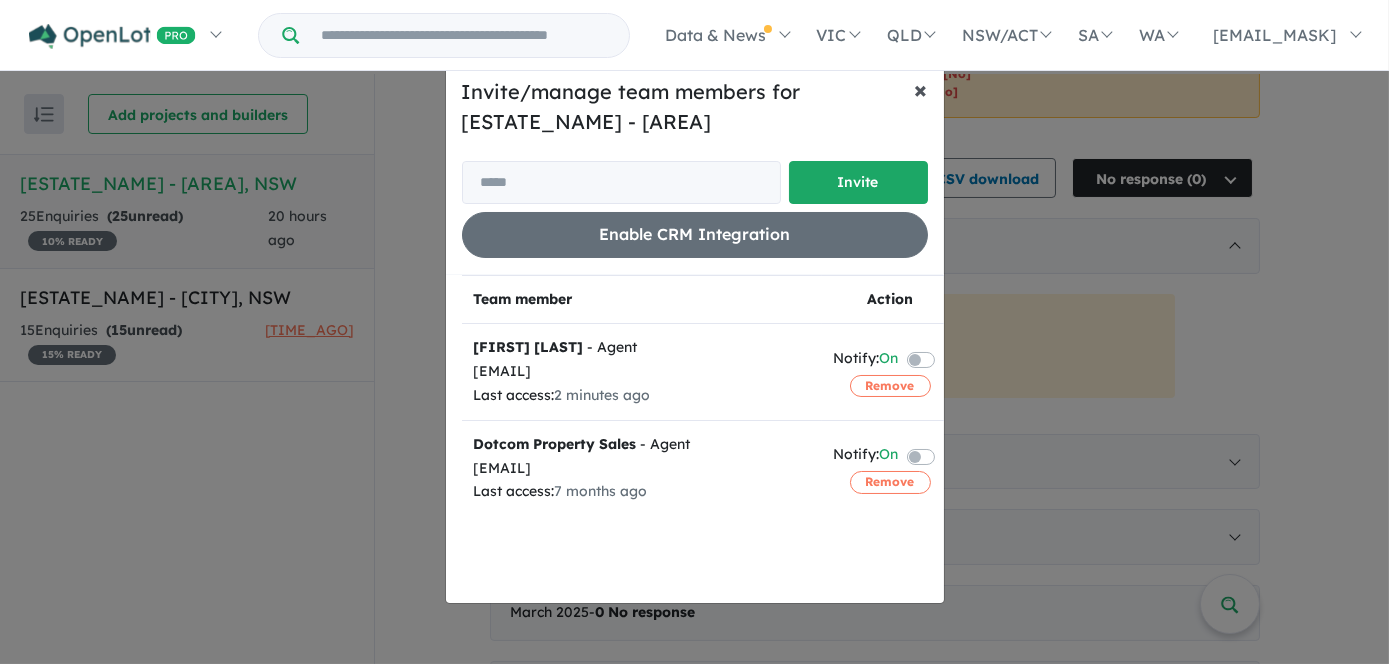 click on "×" at bounding box center [921, 89] 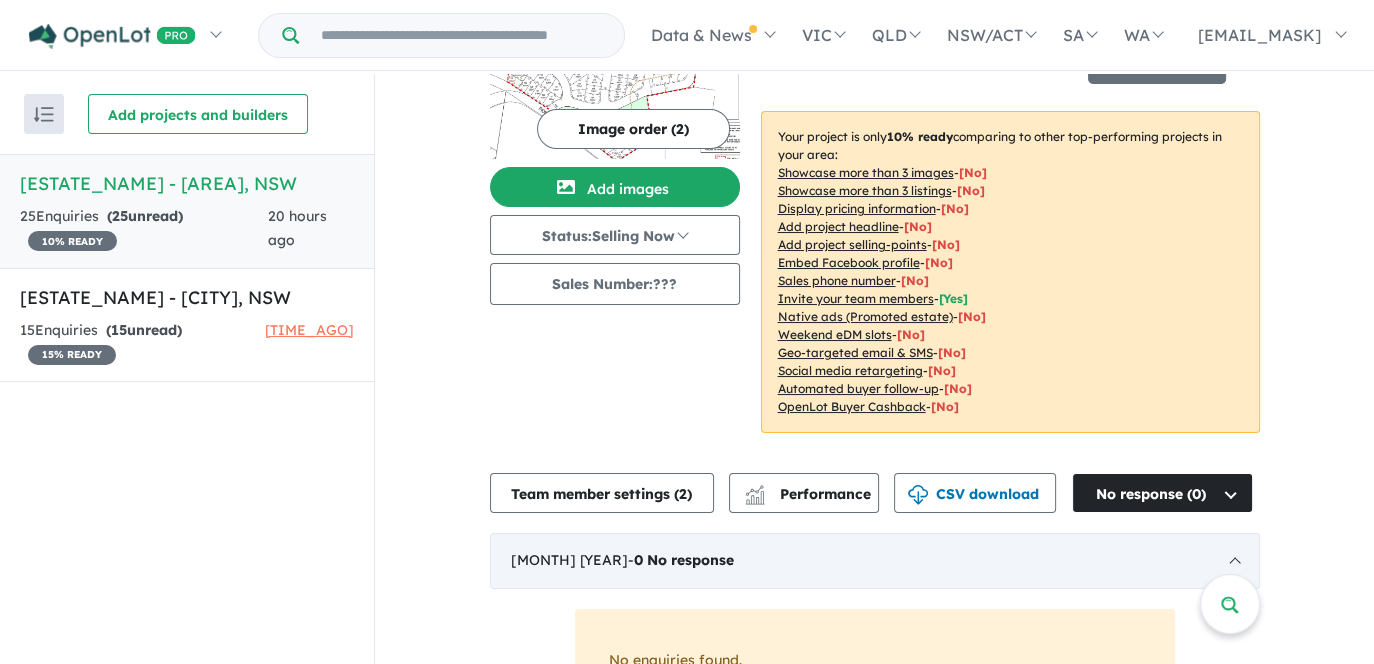 scroll, scrollTop: 0, scrollLeft: 0, axis: both 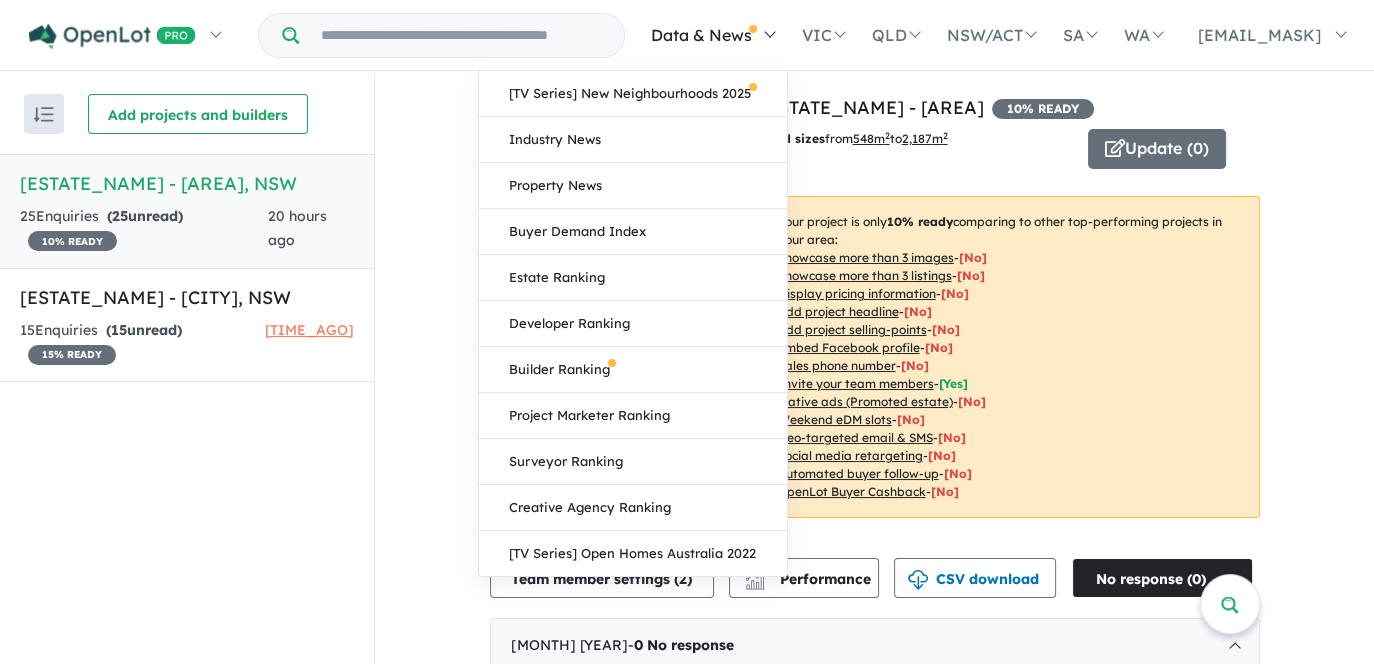 click on "Data & News" at bounding box center [711, 35] 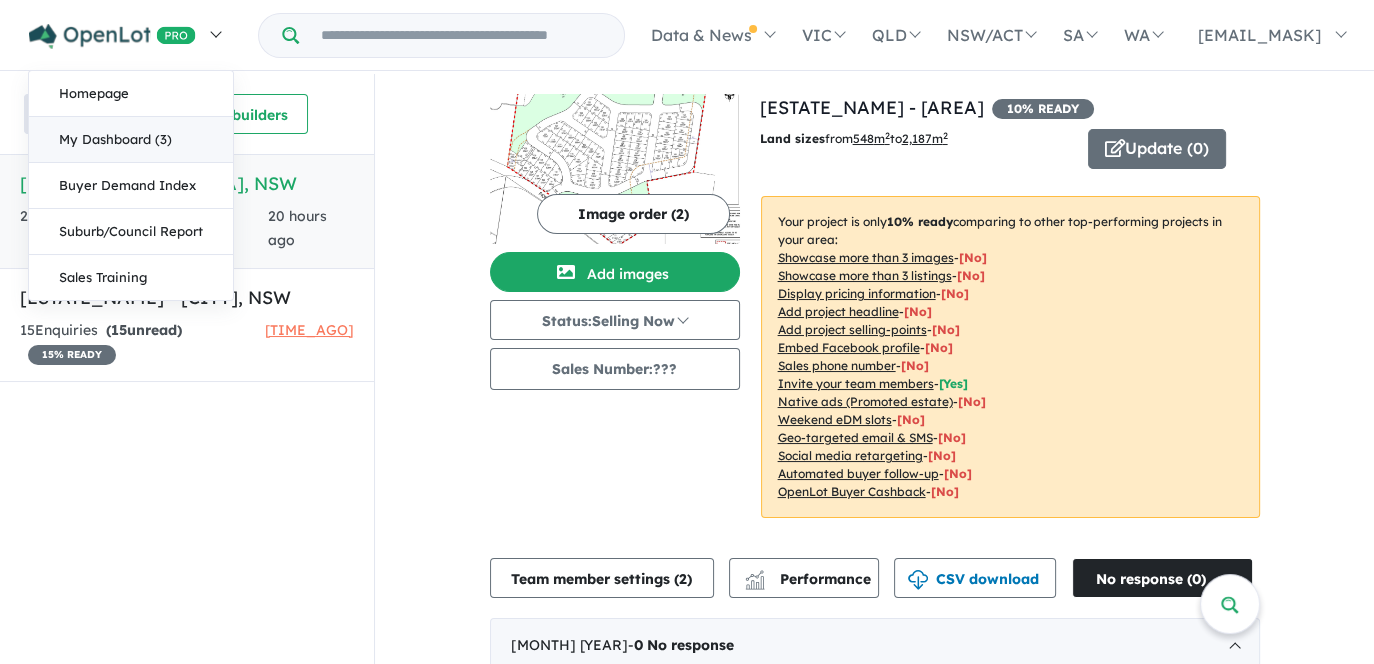 click on "My Dashboard (3)" at bounding box center (131, 140) 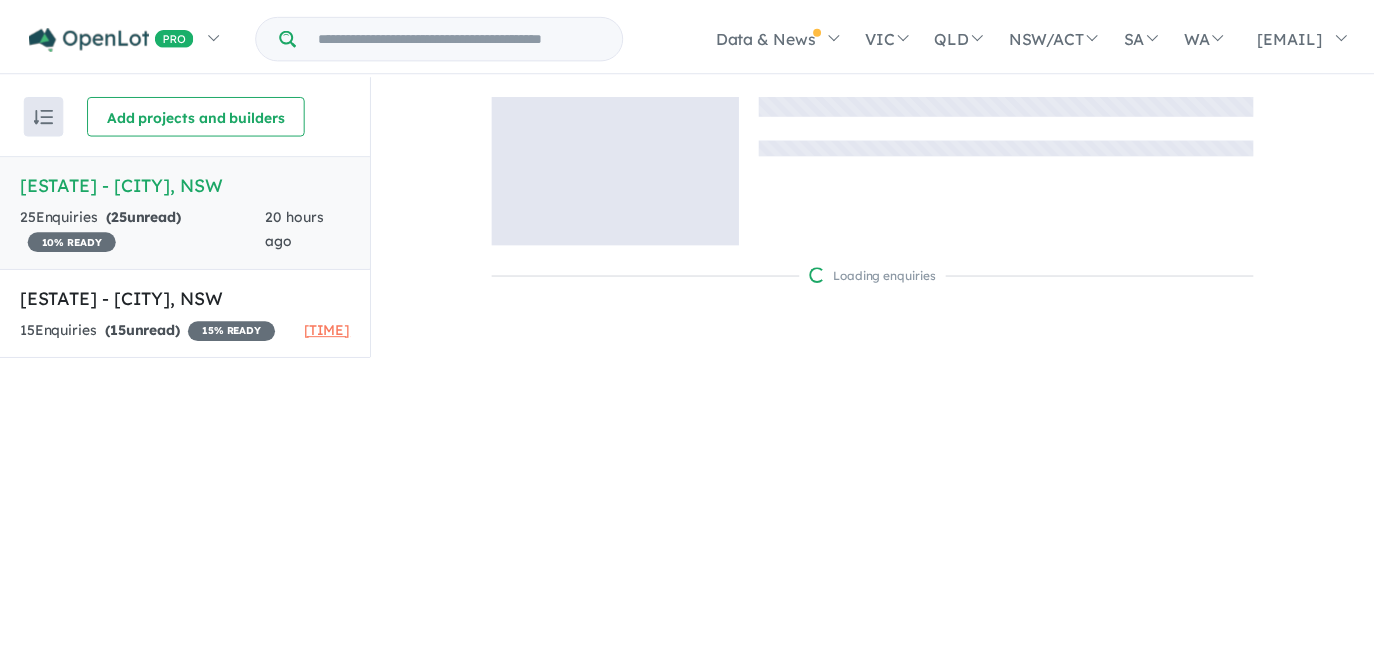 scroll, scrollTop: 0, scrollLeft: 0, axis: both 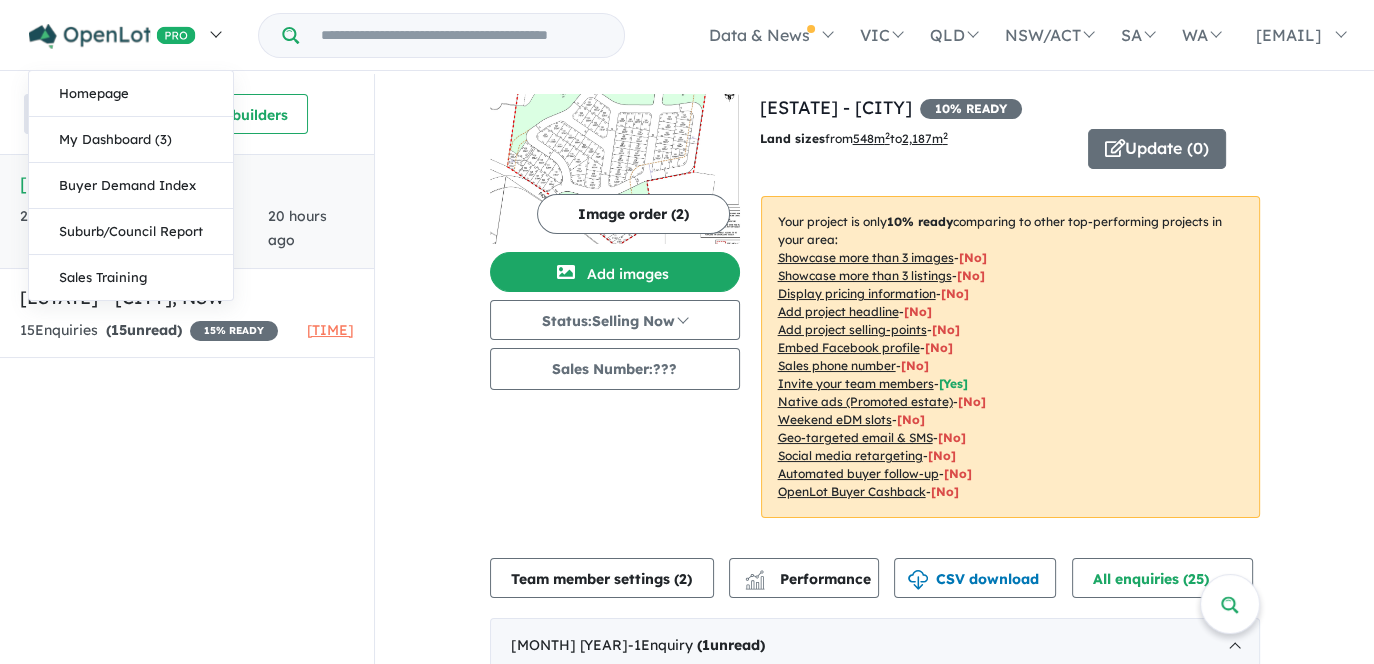 click at bounding box center [124, 35] 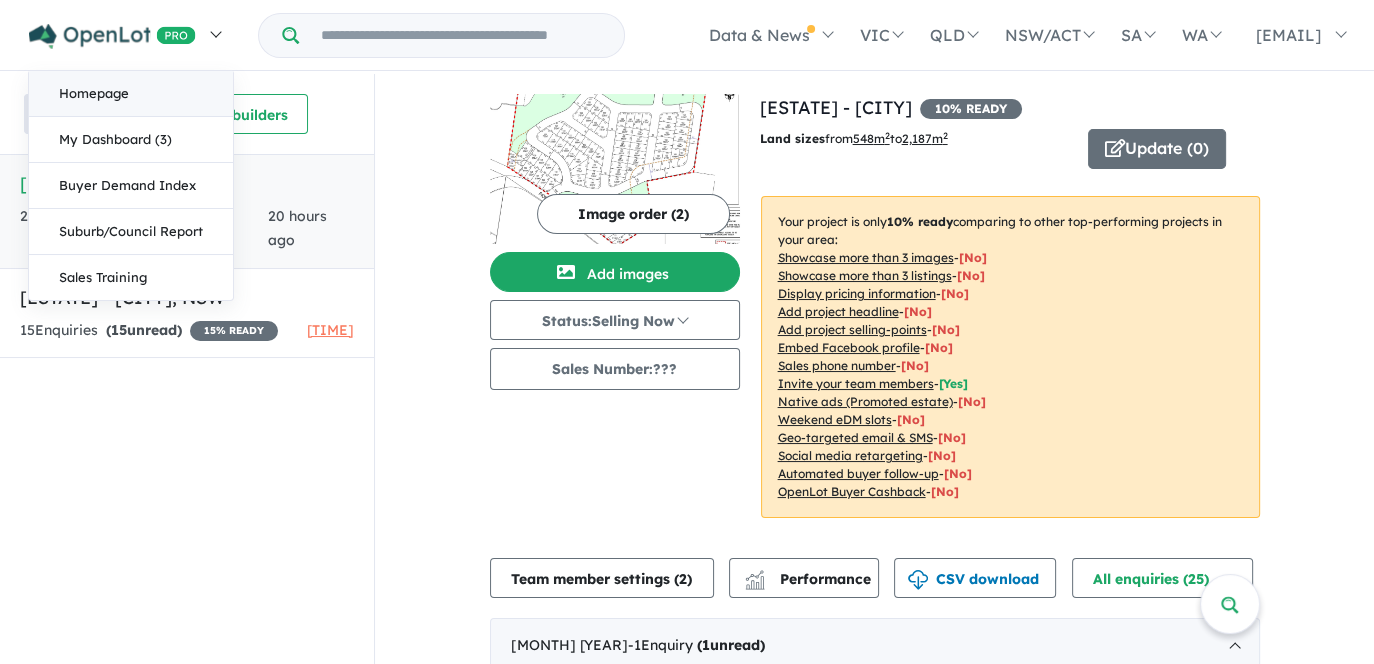 click on "Homepage" at bounding box center [131, 94] 